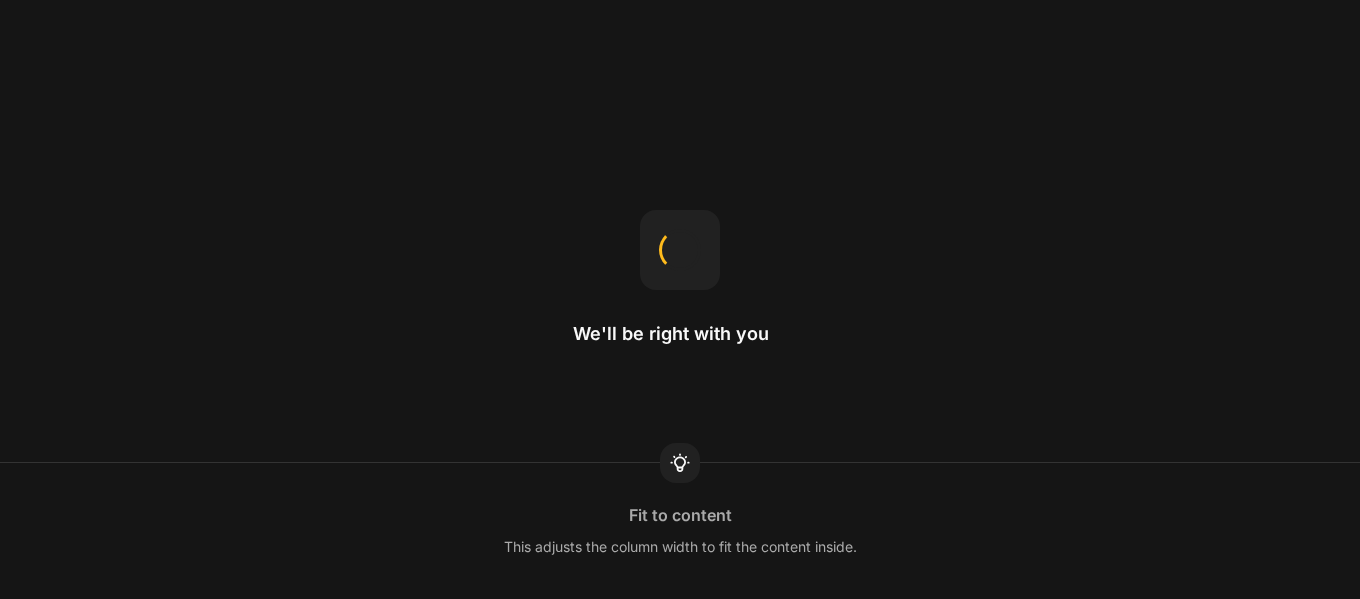 scroll, scrollTop: 0, scrollLeft: 0, axis: both 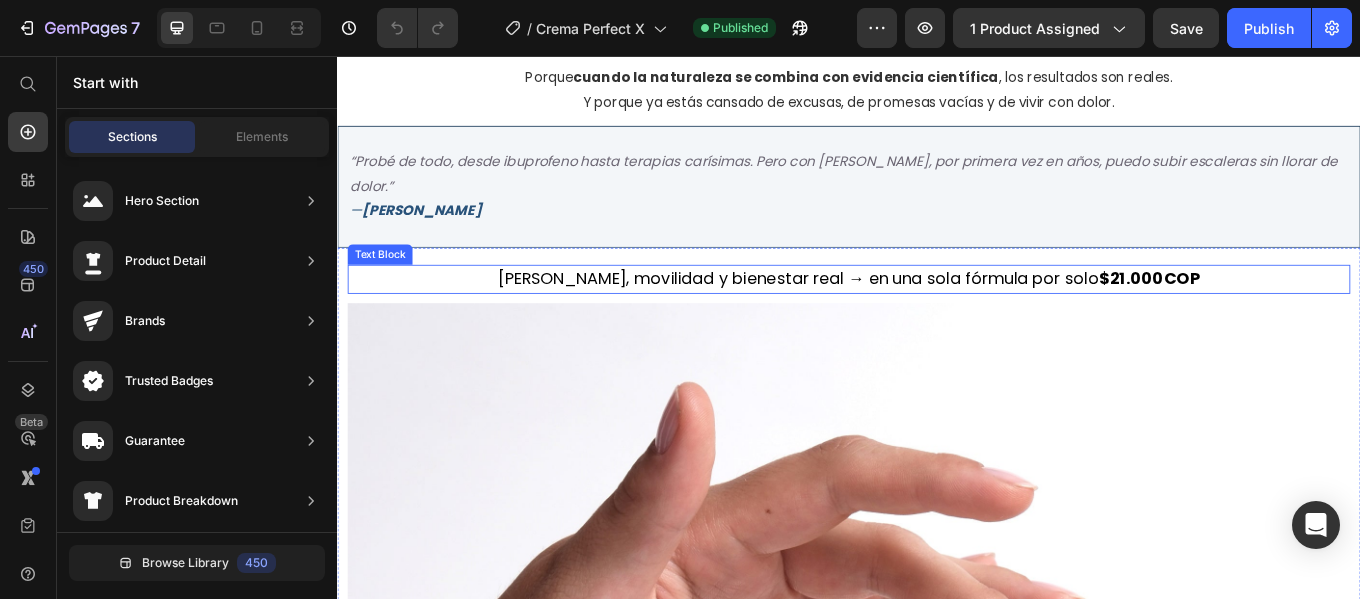 click on "$21.000COP" at bounding box center [1289, 316] 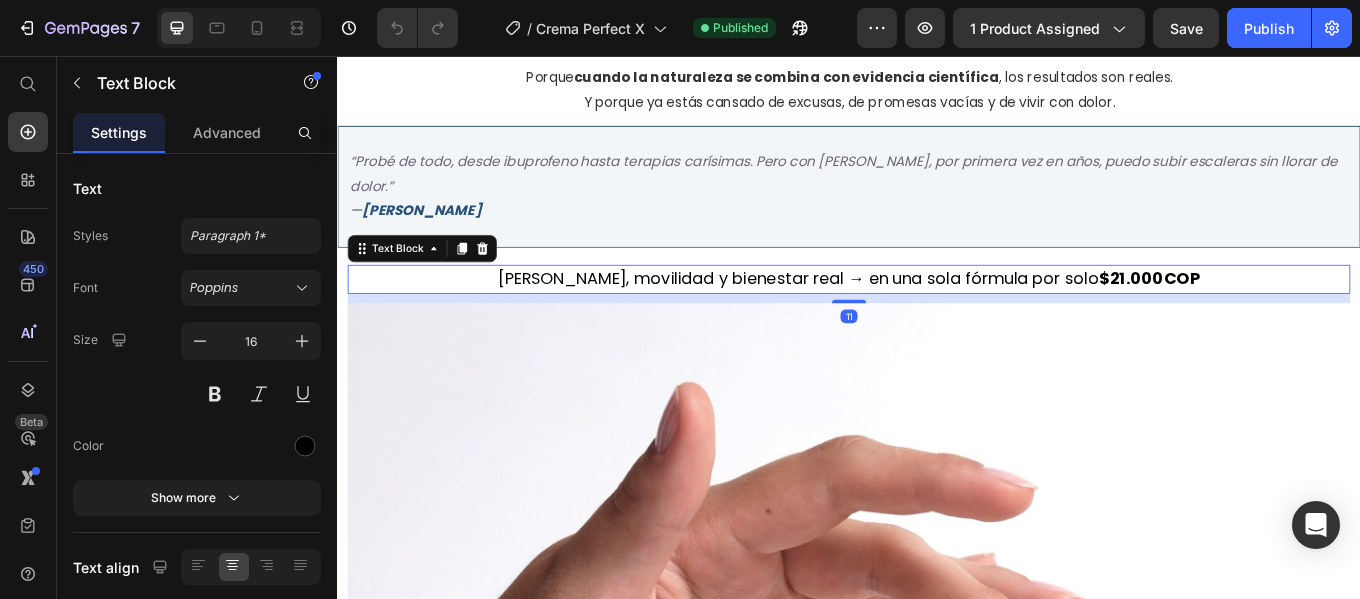 click on "$21.000COP" at bounding box center [1289, 316] 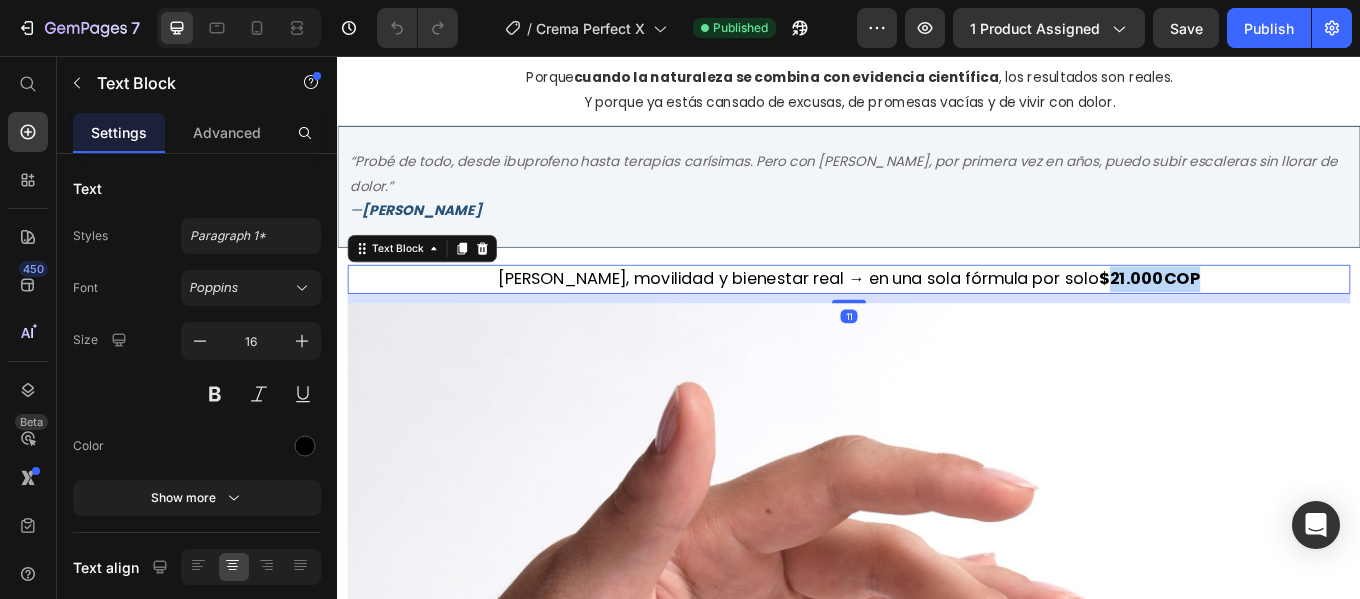 click on "$21.000COP" at bounding box center (1289, 316) 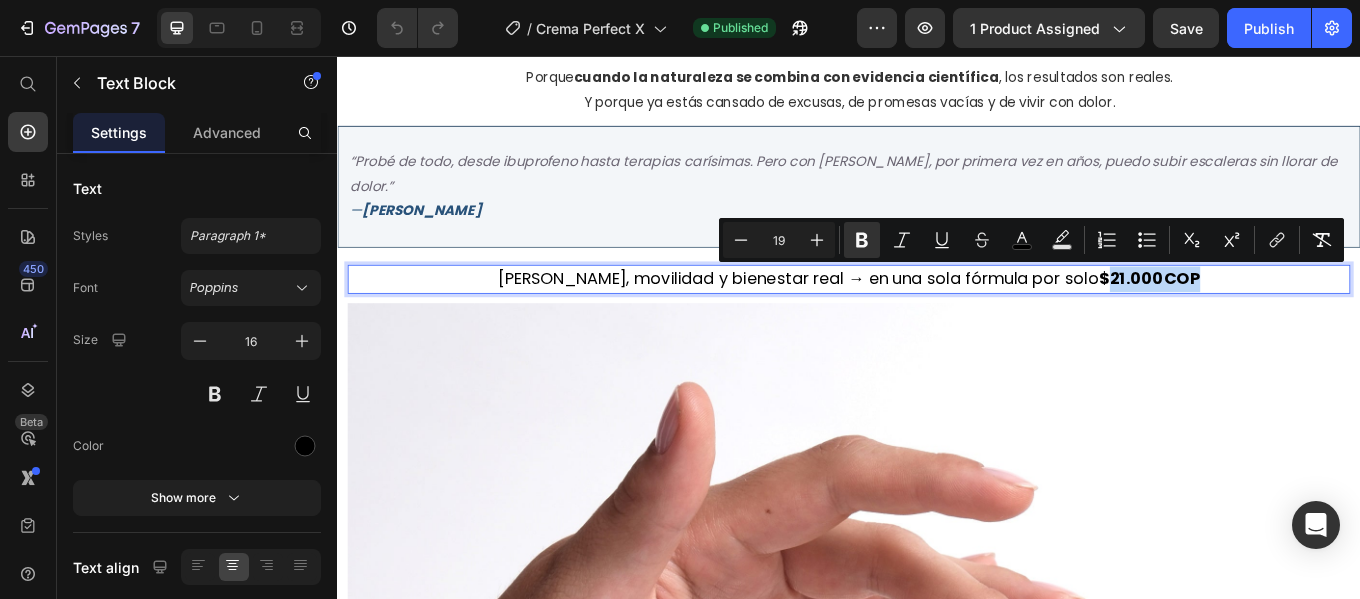 click on "$21.000COP" at bounding box center (1289, 316) 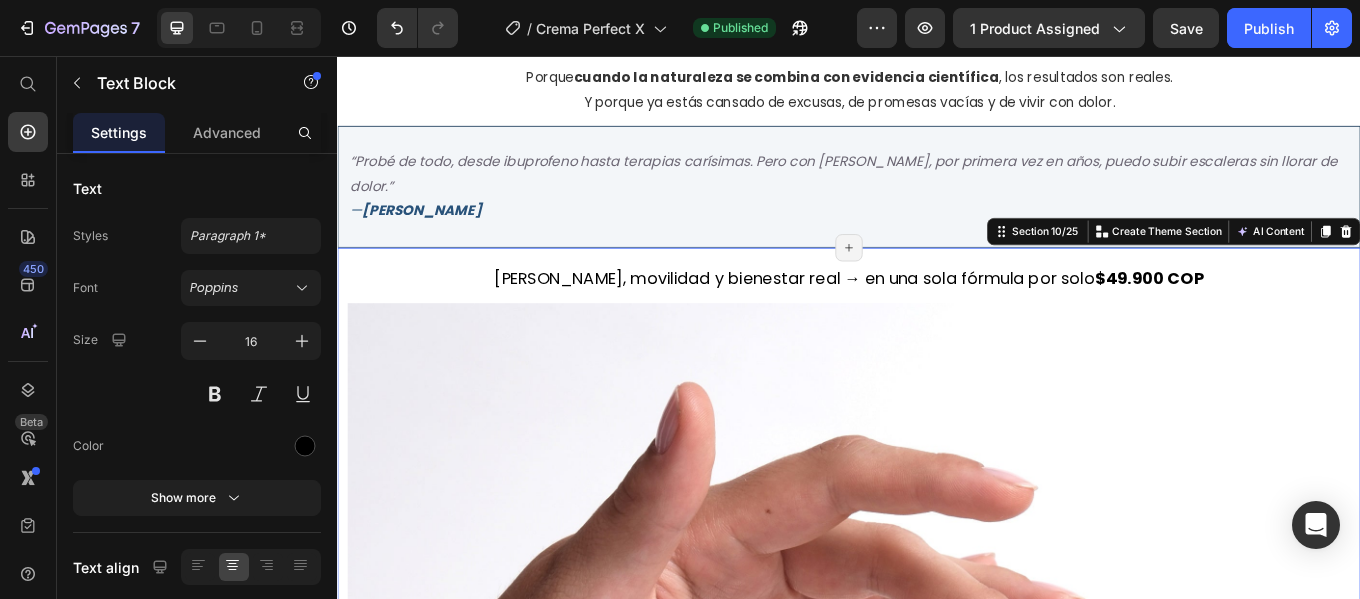 click on "[PERSON_NAME], movilidad y bienestar real → en una sola fórmula por solo  $49.900 COP Text Block Image QUIERO MI CREMA PERFECTX       Button ¡POR TIEMPO LIMITADO O HASTA AGOTAR EXISTENCIAS! Text Block Section 10/25   You can create reusable sections Create Theme Section AI Content Write with [PERSON_NAME] What would you like to describe here? Tone and Voice Persuasive Product Getting products... Show more Generate Page has reached Shopify’s 25 section-limit Page has reached Shopify’s 25 section-limit Page has reached Shopify’s 25 section-limit" at bounding box center [937, 987] 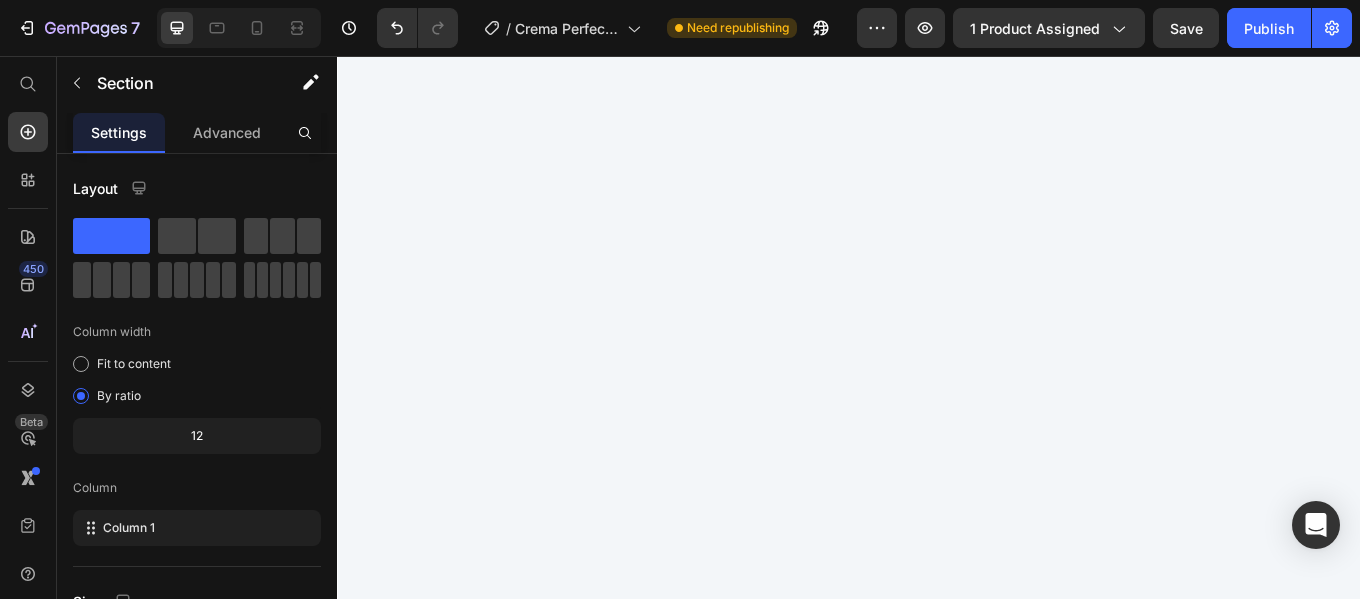 scroll, scrollTop: 10910, scrollLeft: 0, axis: vertical 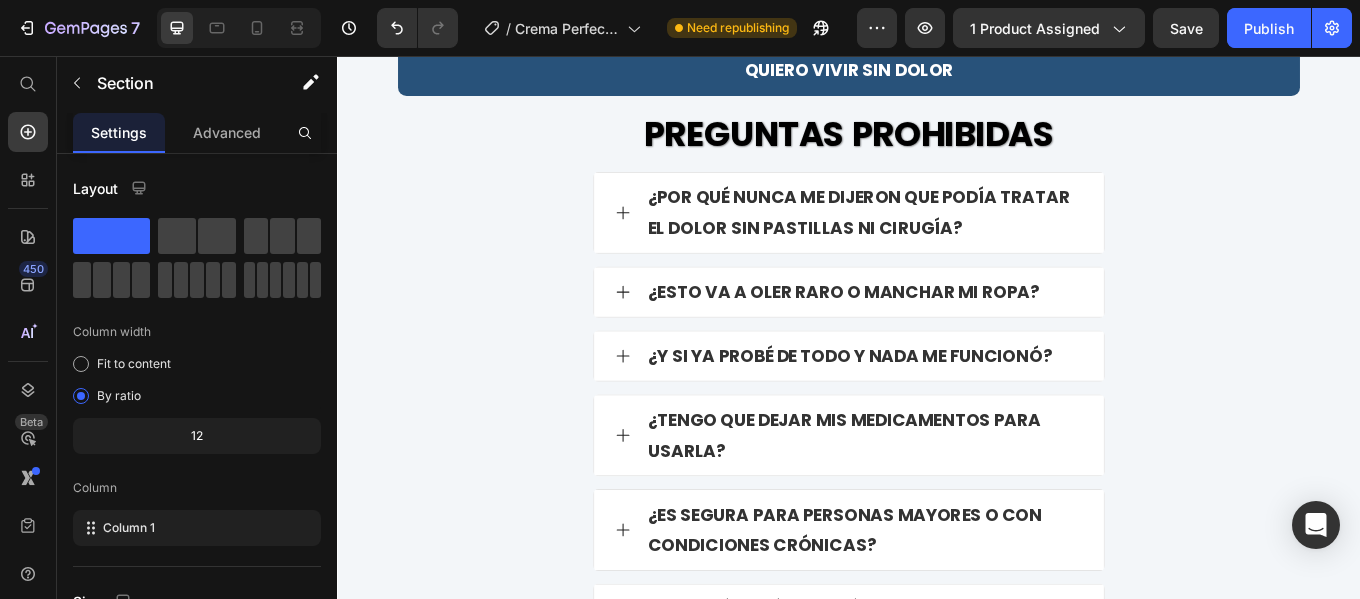 click on "$21.000,00" at bounding box center (1159, -812) 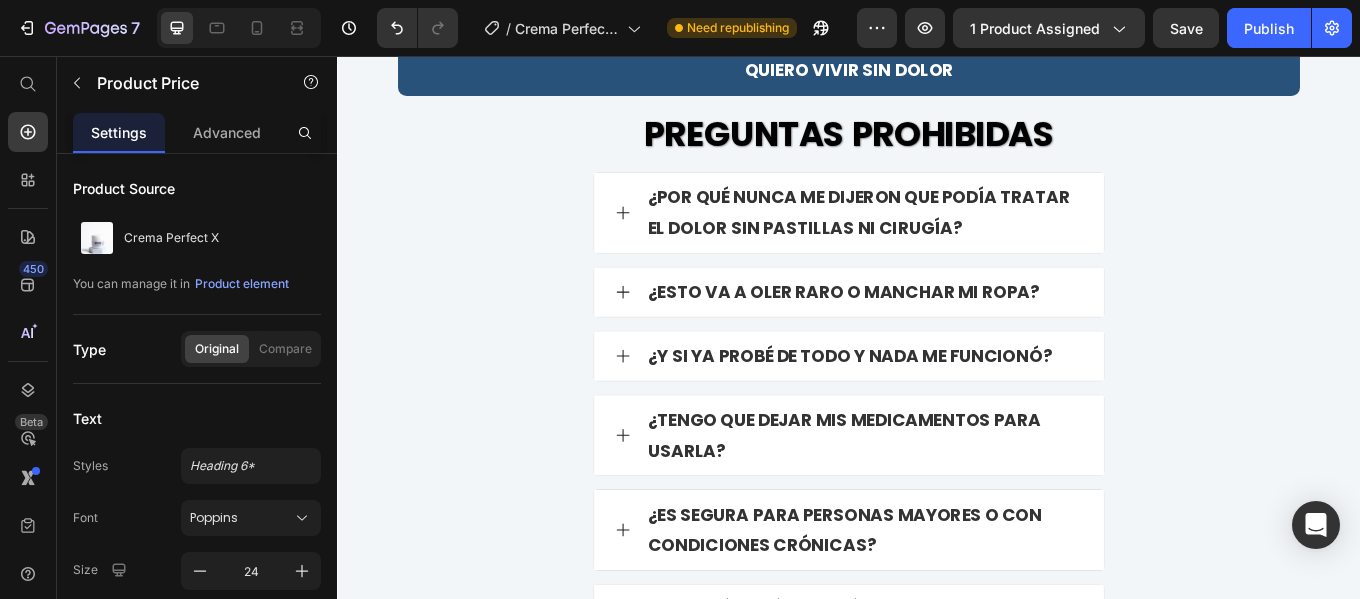 click on "Product Price" at bounding box center [1161, -848] 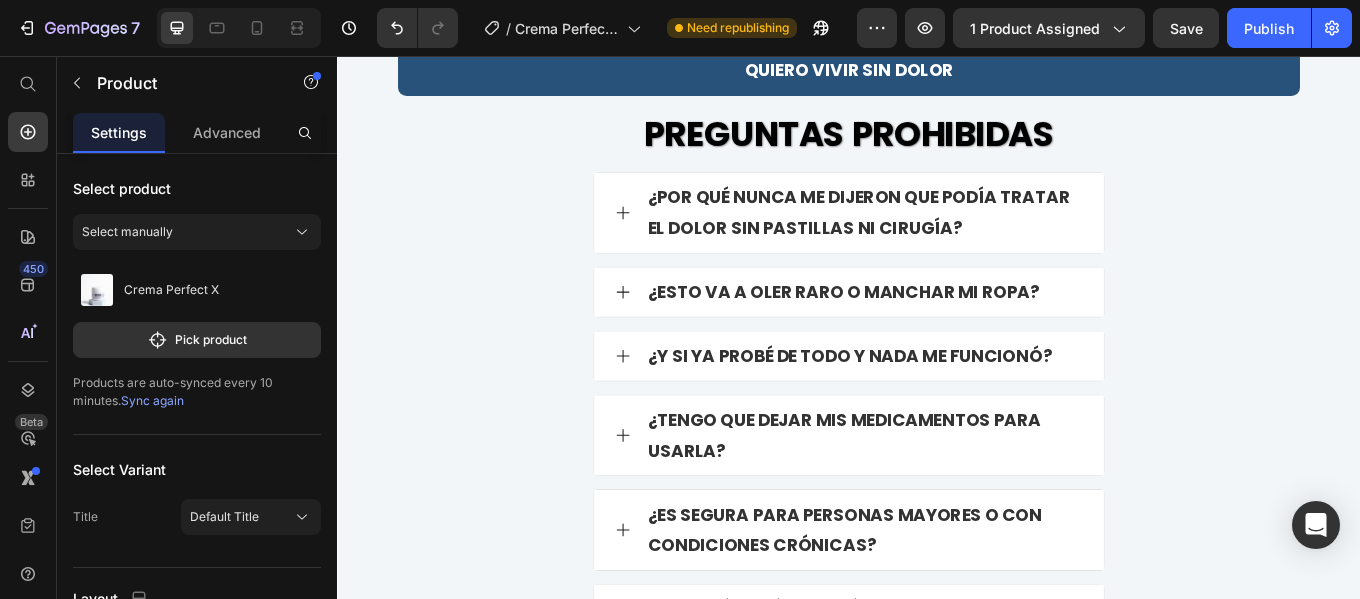 click on "Product" at bounding box center (688, -951) 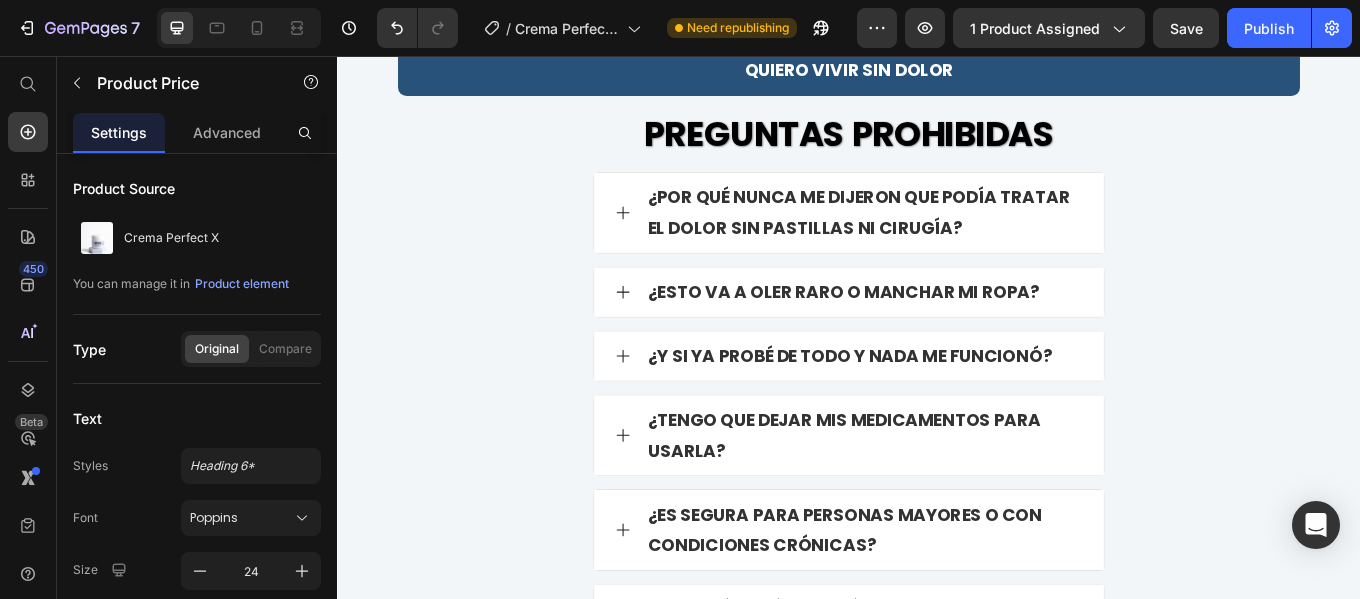 click on "$21.000,00" at bounding box center (1159, -812) 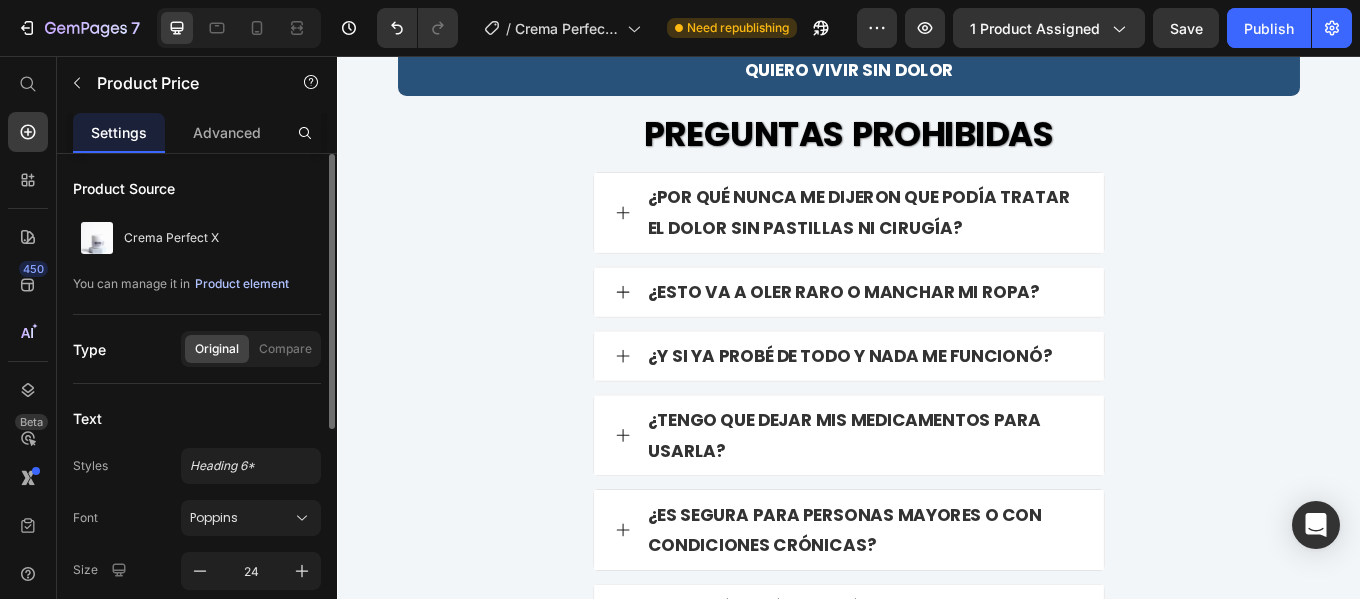 click on "Product element" at bounding box center (242, 284) 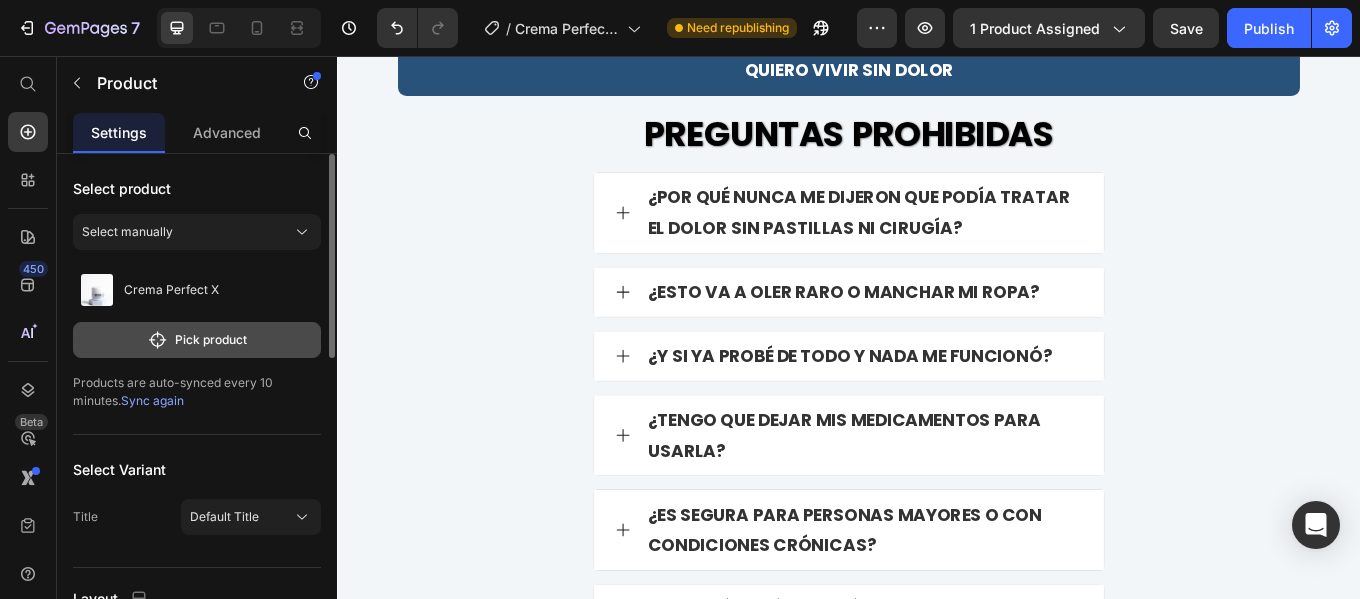 click on "Pick product" at bounding box center [197, 340] 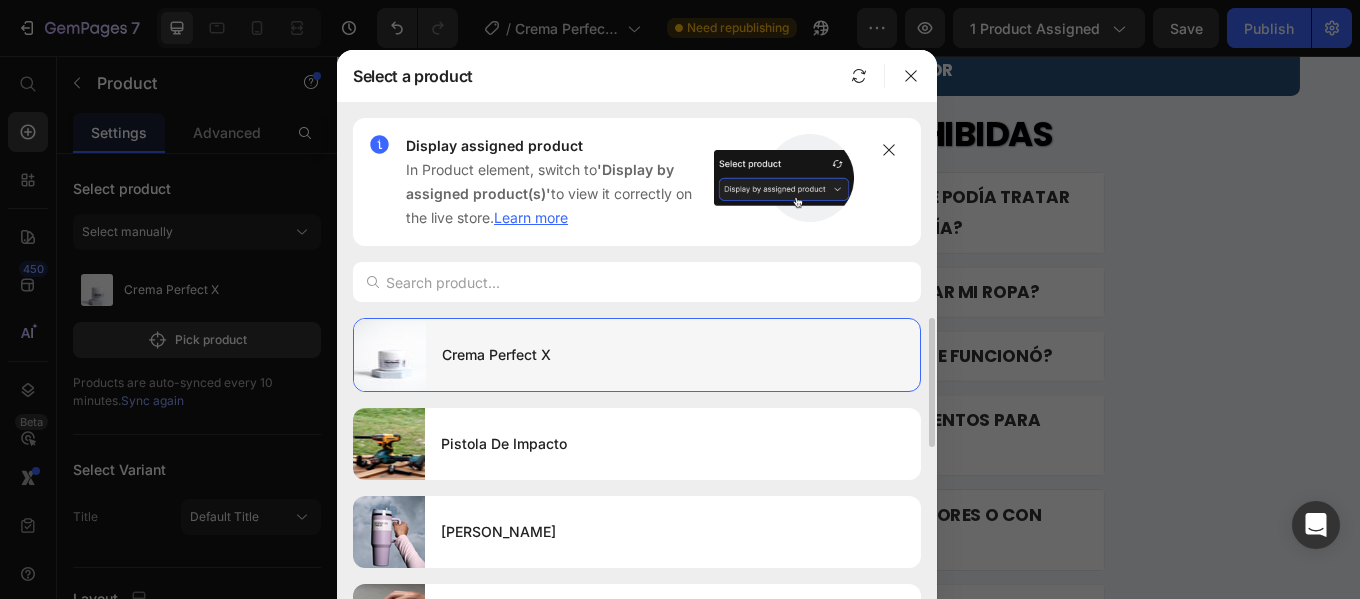 click on "Crema Perfect X" at bounding box center [673, 355] 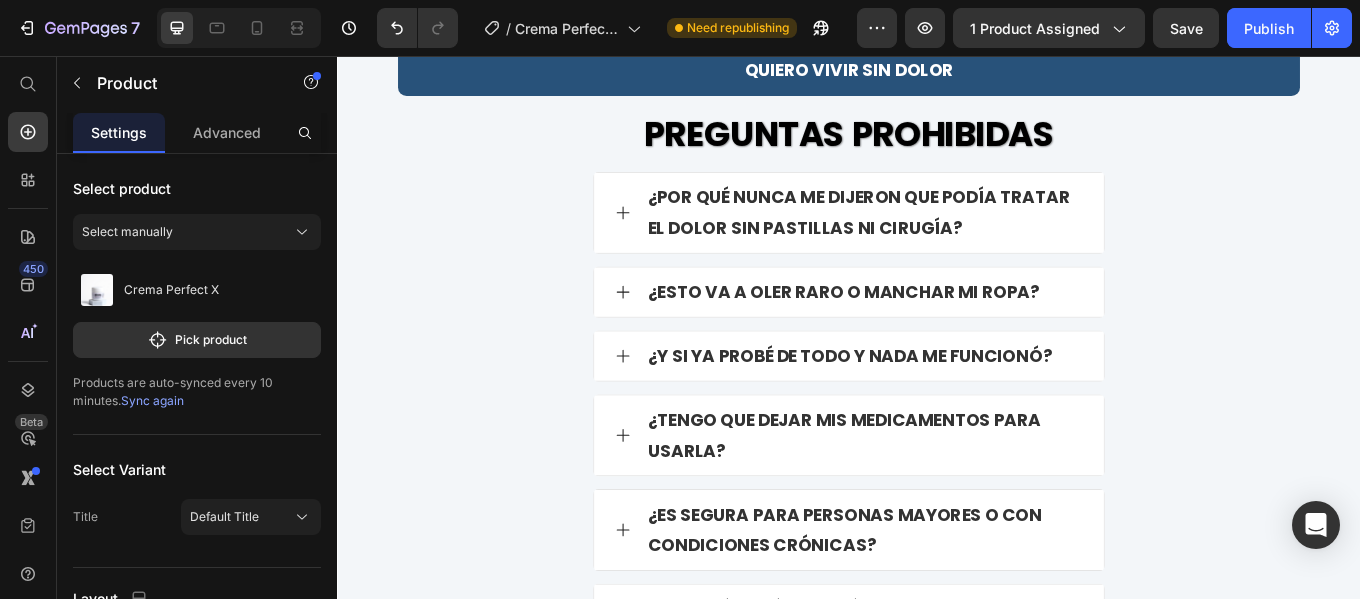 click on "$21.000,00" at bounding box center (1159, -812) 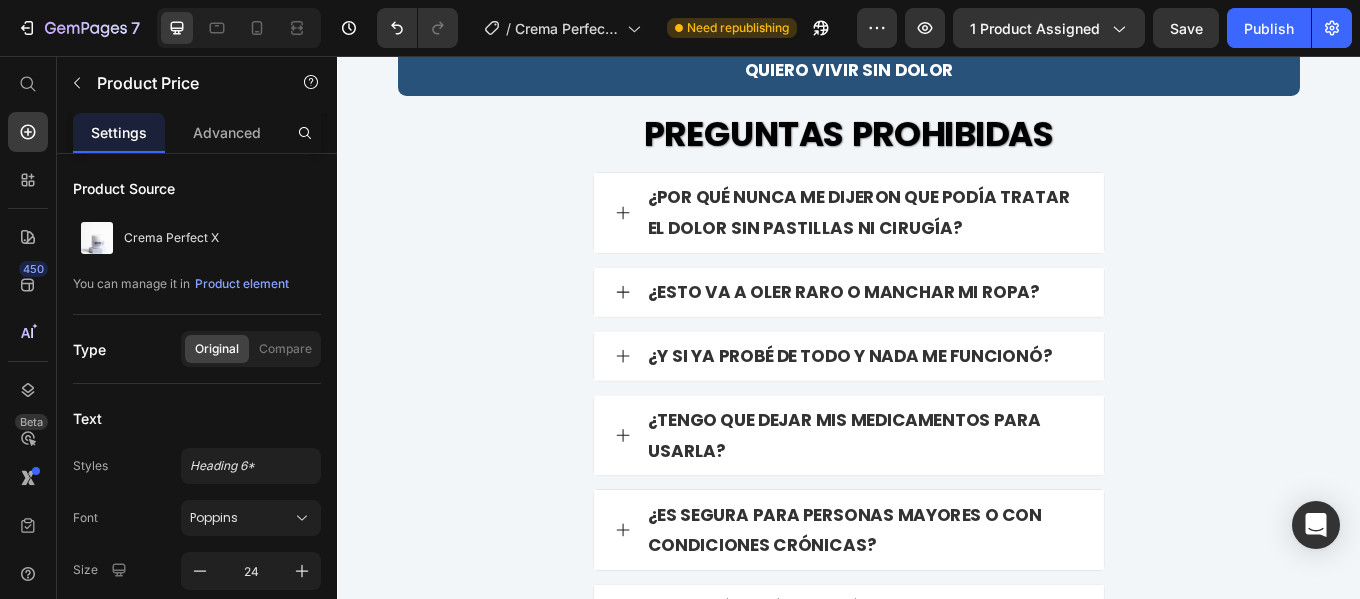click 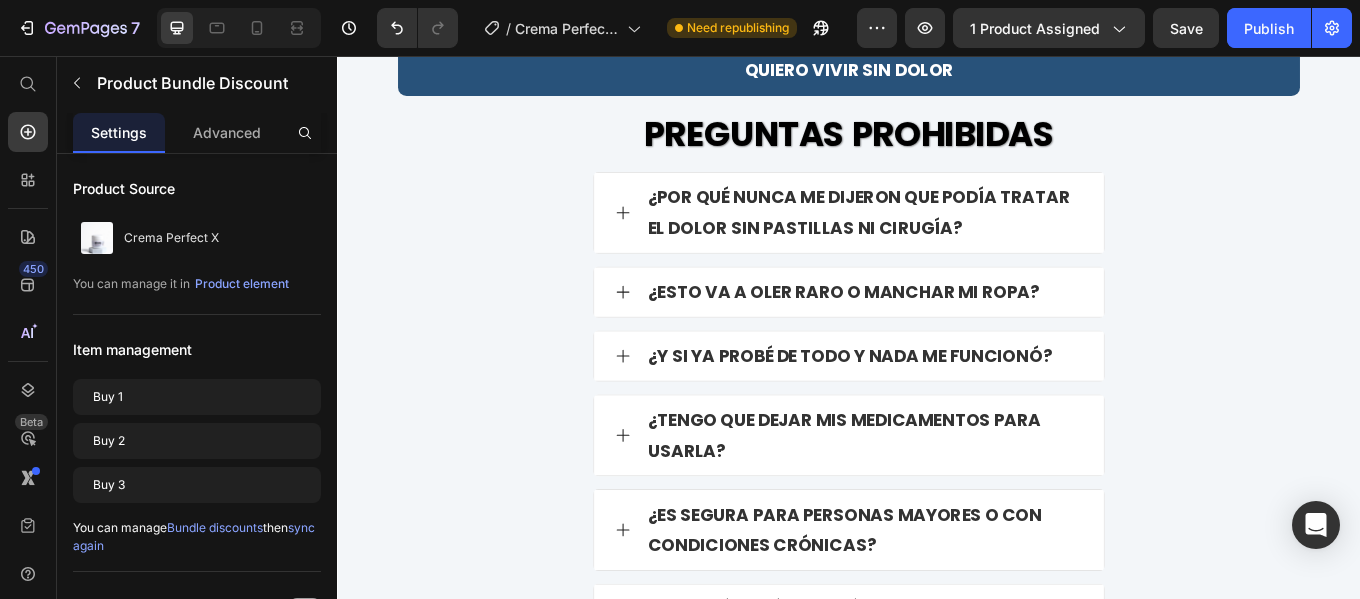 click on "Product Bundle Discount" at bounding box center [736, -897] 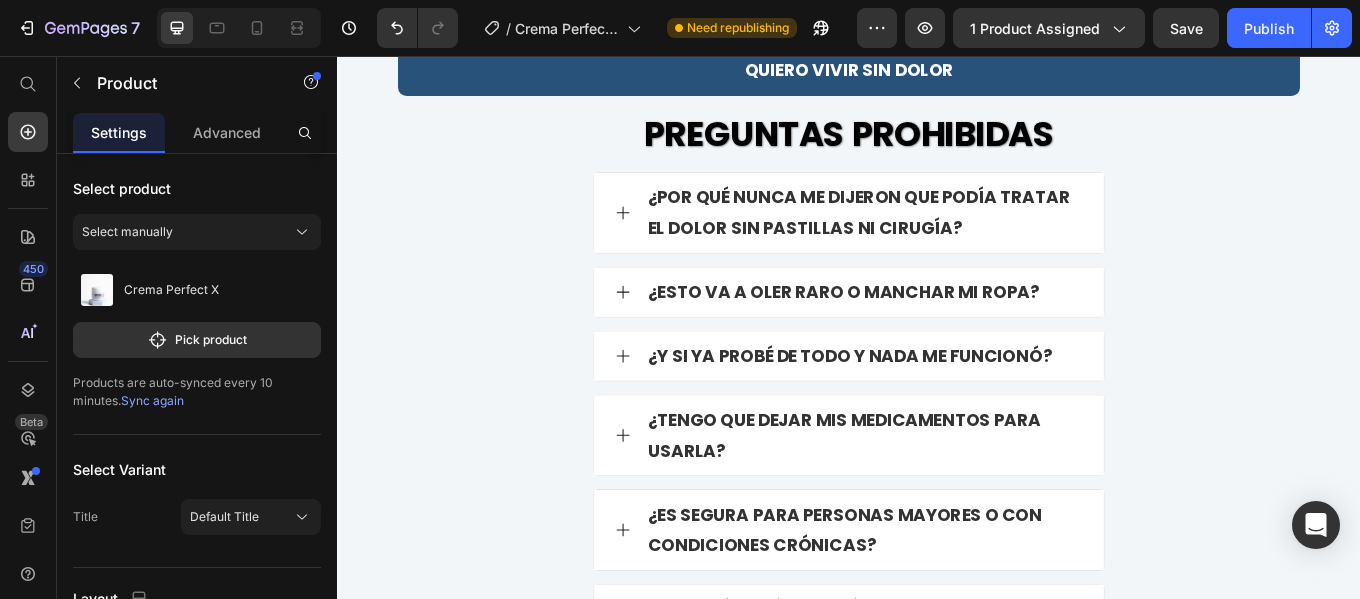 click on "$21.000,00" at bounding box center (1159, -812) 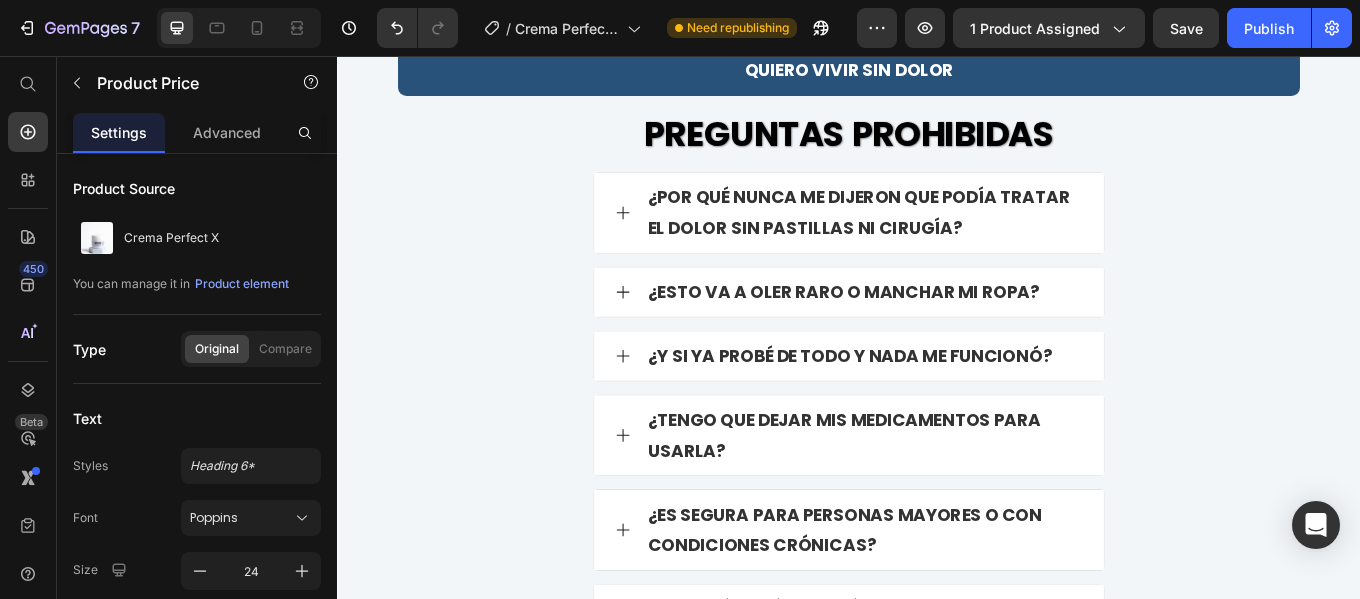 click on "ELIGE TU RITUAL PerfectX™ Text Block PerfectX™ x1 Text Block Alivio inicial para zonas específicas Text Block $21.000,00 Product Price $21.000,00 Product Price   Edit content in Shopify 0 Row PerfectX™ x2 Text Block Para uso diario + zonas múltiples Text Block Ahorras 20% Product Badge $42.000,00 Product Price $33.600,00 Product Price Row PerfectX™ x3 Text Block Rutina completa de 60 días Text Block Ahorras 30% Product Badge $63.000,00 Product Price $44.100,00 Product Price Row Product Bundle Discount COMPRAR RITUAL PerfectX™ ENVÍO GRATIS + PAGO CONTRA ENTREGA Button Solo  37 kits disponibles  en este lote Text Block ⚠️  PRODUCCIÓN LIMITADA:   Solo se elaboran  200 frascos por lote  para garantizar máxima frescura y efectividad. Text Block
Drop element here Product" at bounding box center (937, -593) 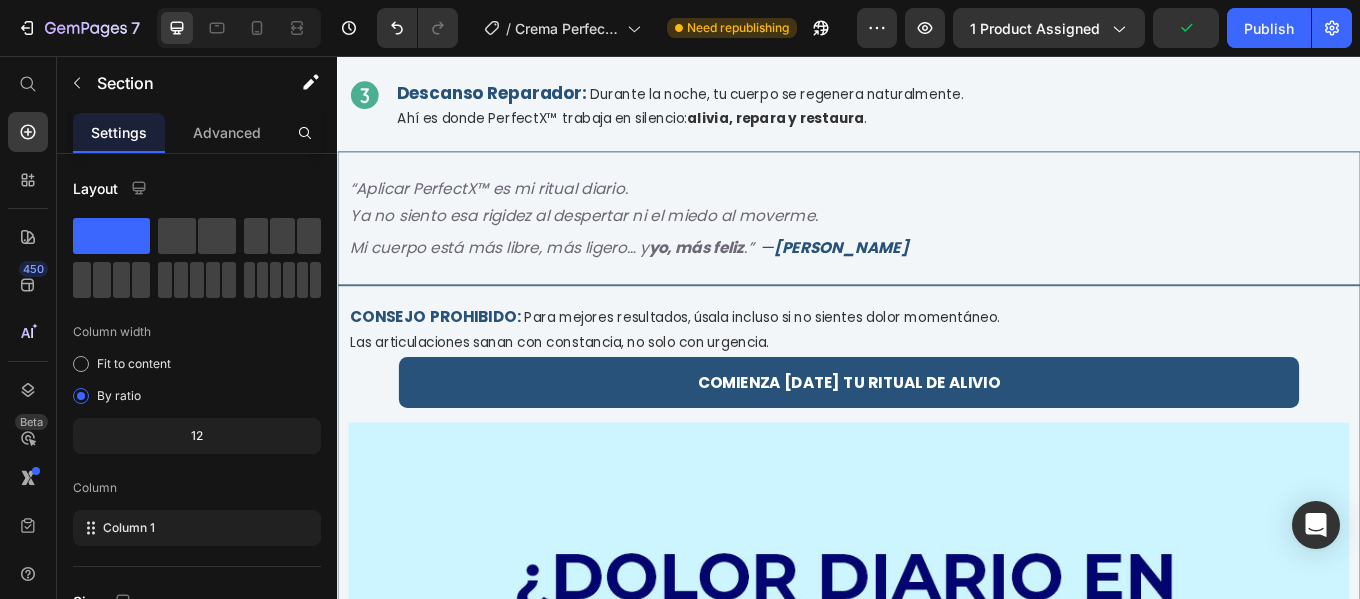 scroll, scrollTop: 9108, scrollLeft: 0, axis: vertical 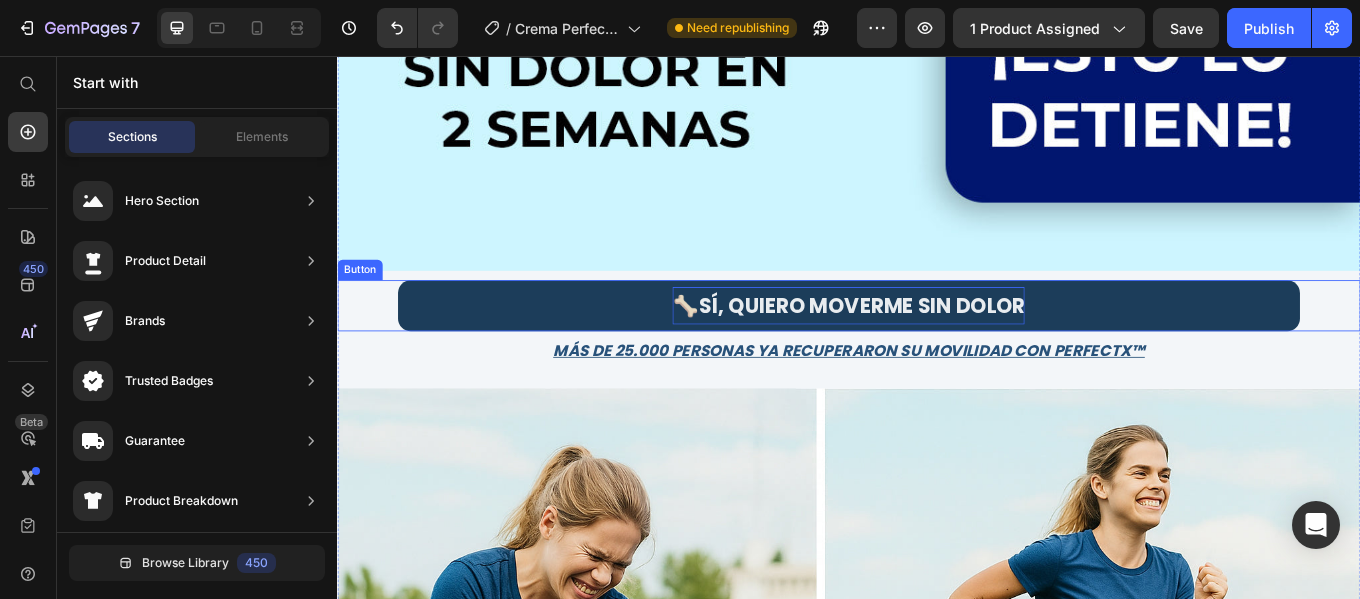 click on "SÍ, QUIERO MOVERME SIN DOLOR" at bounding box center (951, 348) 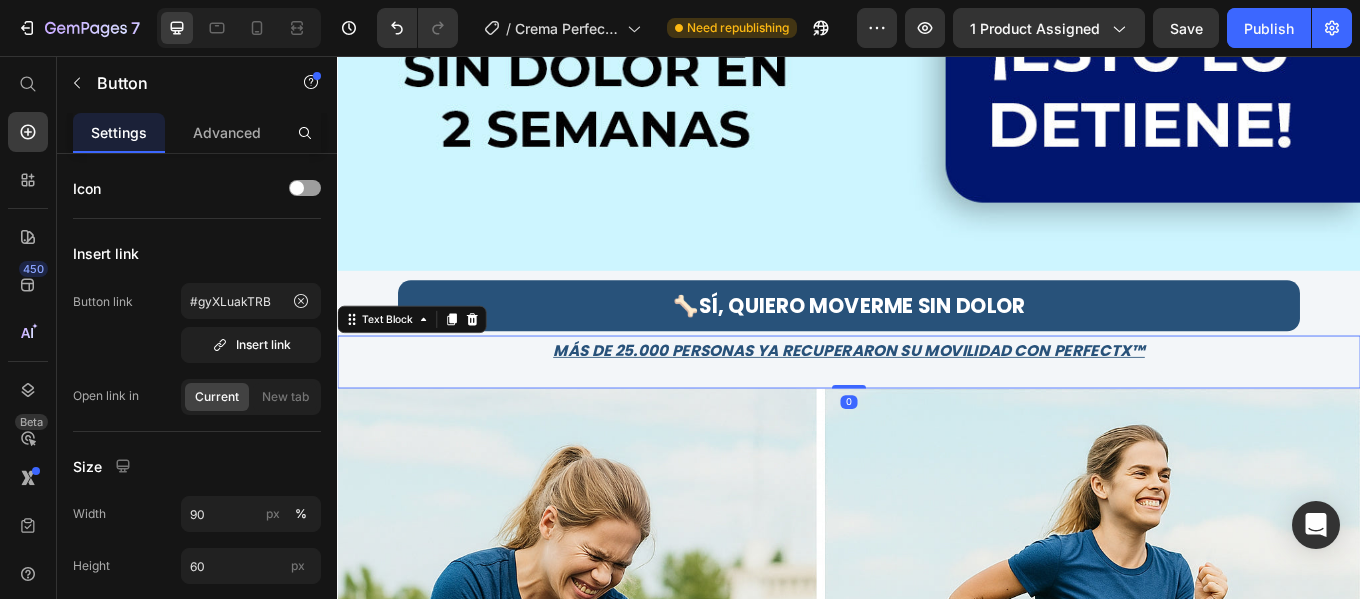 click on "Más de 25.000 personas ya recuperaron su movilidad con PerfectX™" at bounding box center (937, 402) 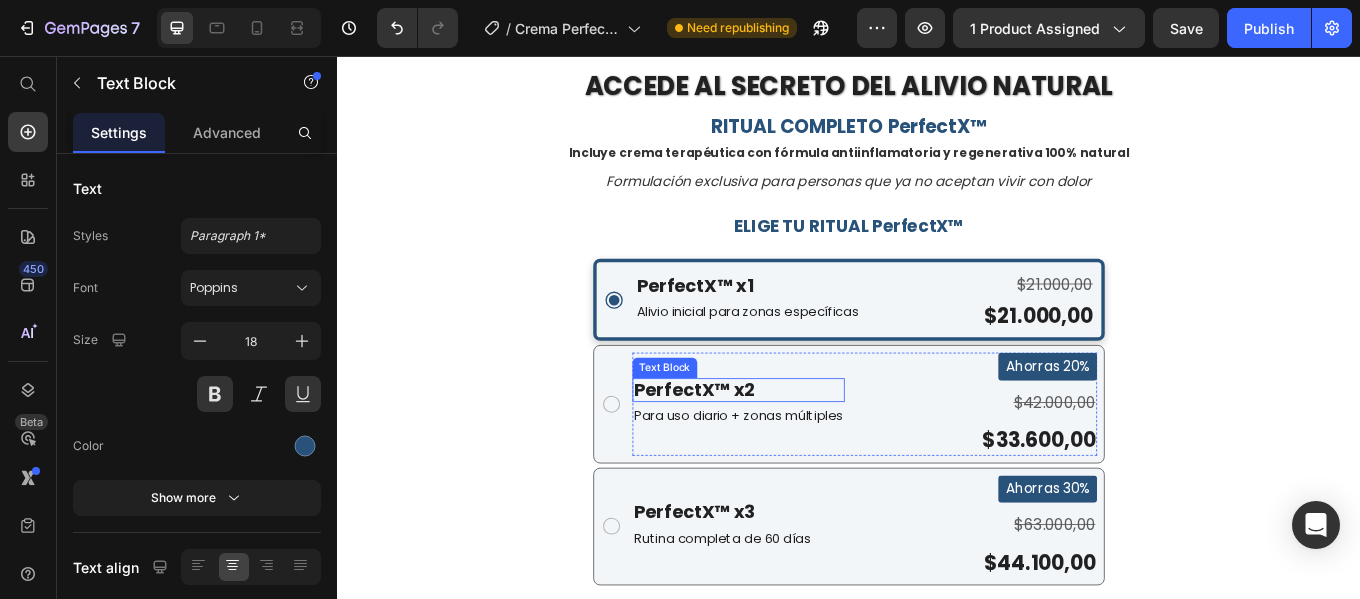 scroll, scrollTop: 10910, scrollLeft: 0, axis: vertical 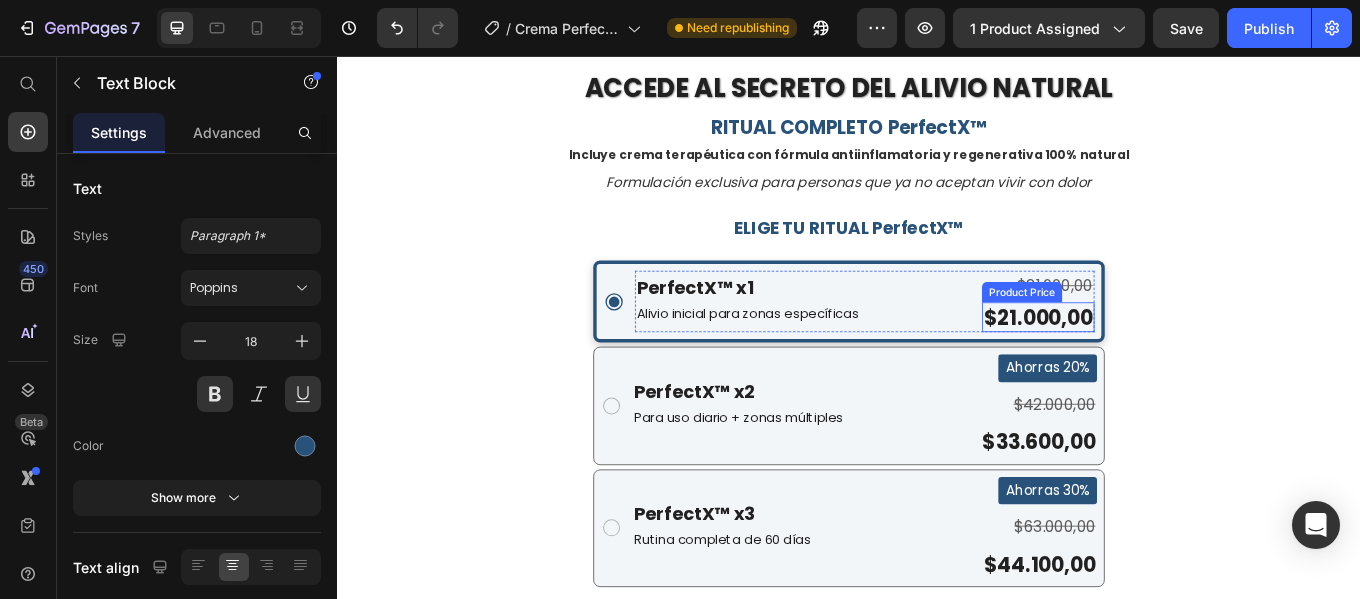 click on "$21.000,00" at bounding box center [1159, 362] 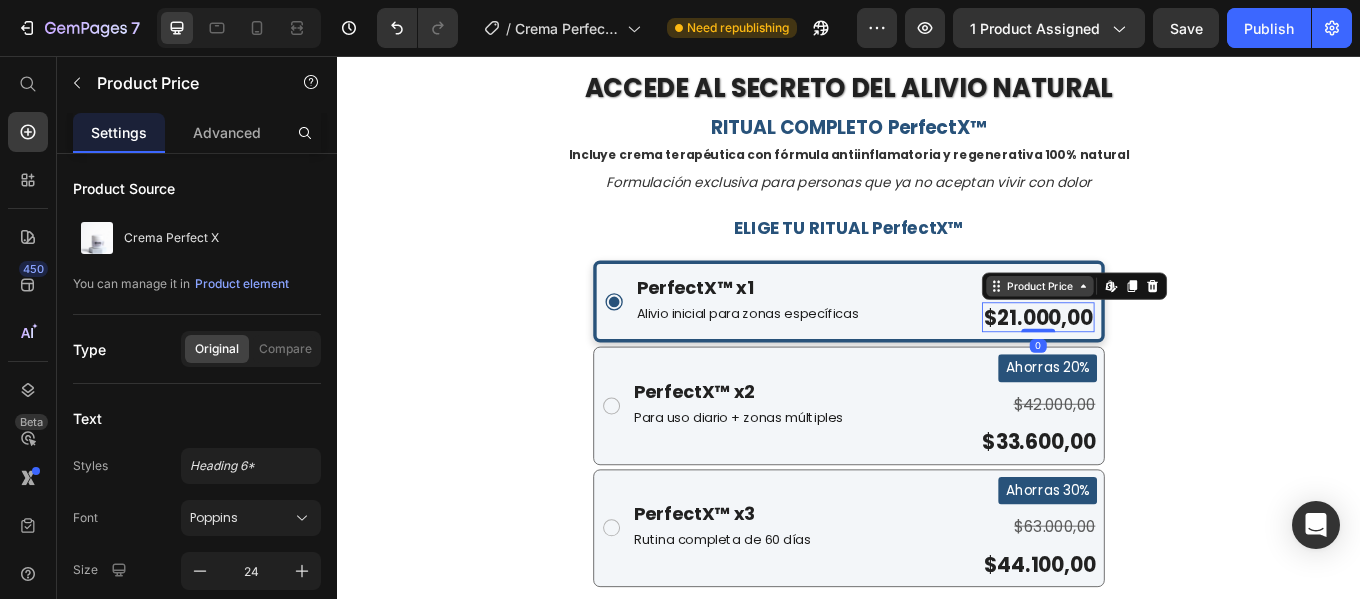 click on "Product Price" at bounding box center (1161, 326) 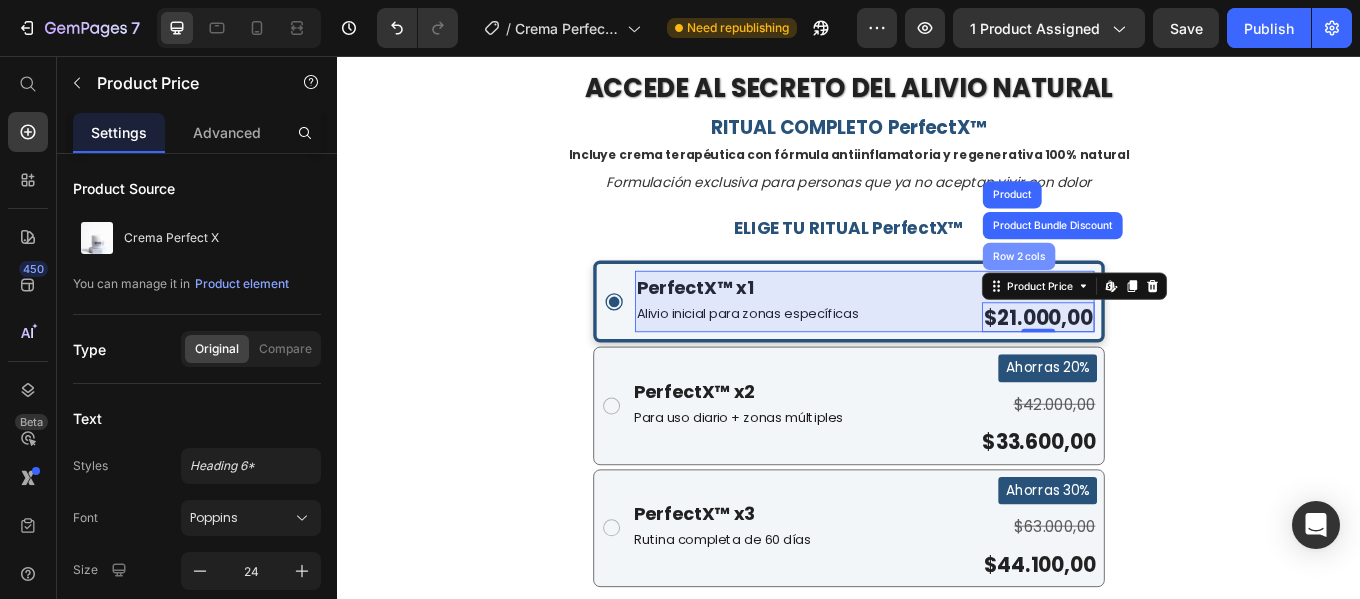 click on "Row 2 cols" at bounding box center [1136, 291] 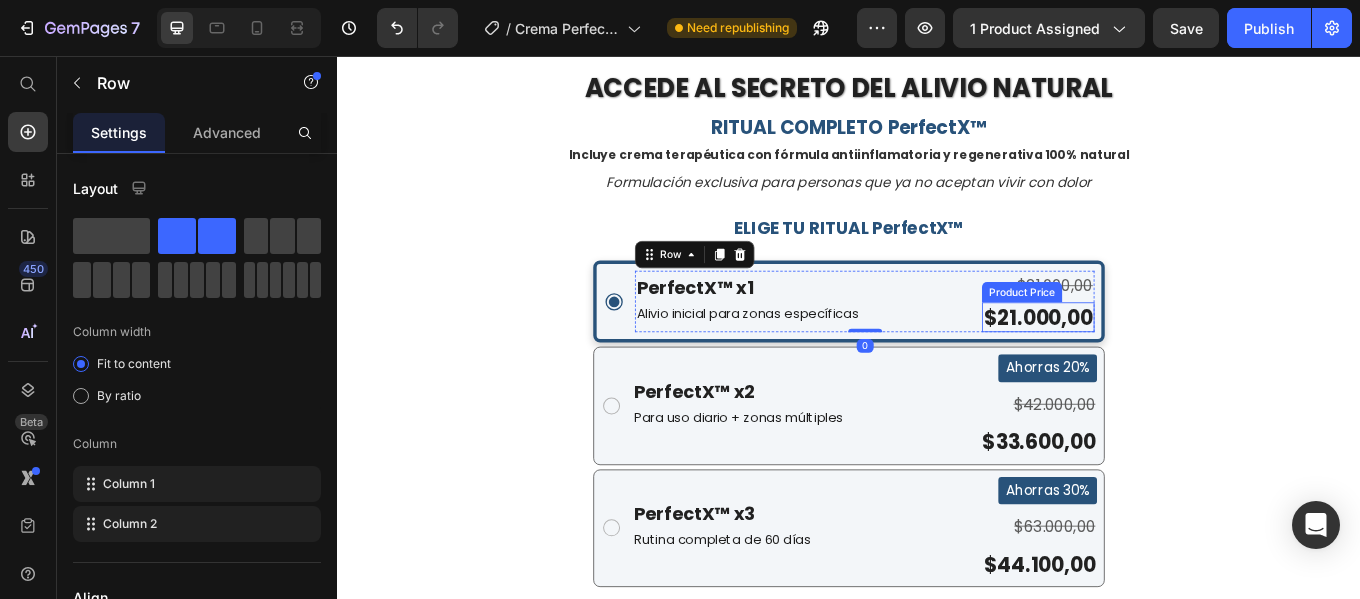 click on "$21.000,00" at bounding box center (1159, 362) 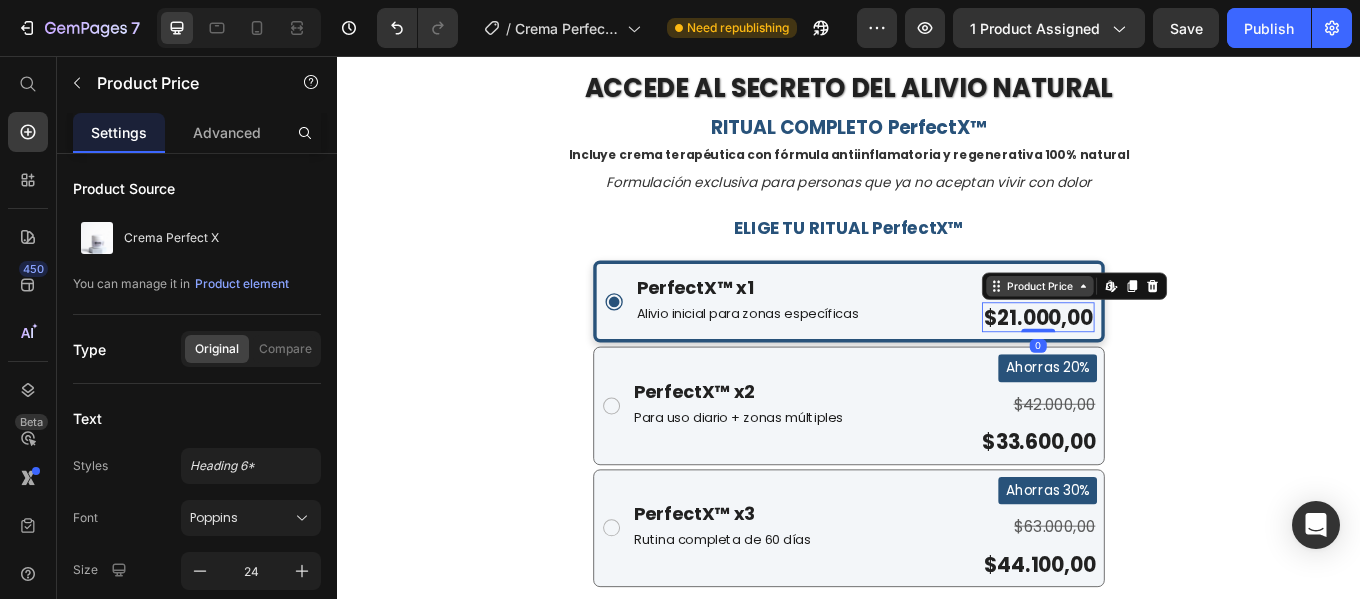 click on "Product Price" at bounding box center [1161, 326] 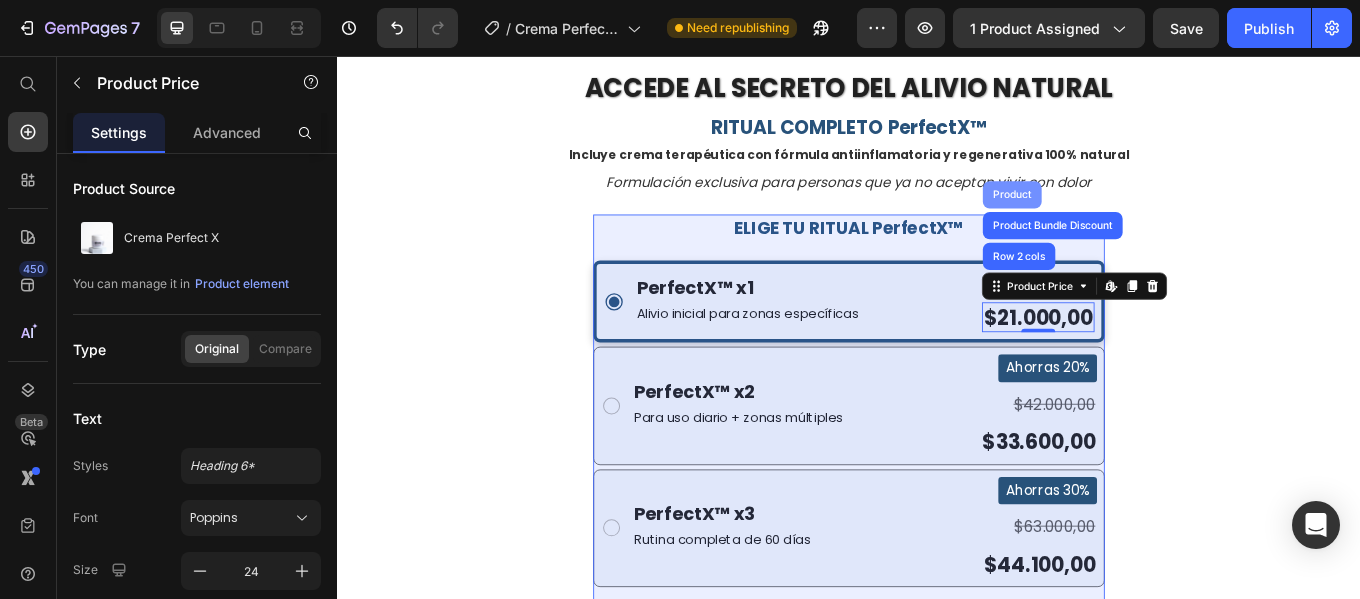 click on "Product" at bounding box center (1128, 219) 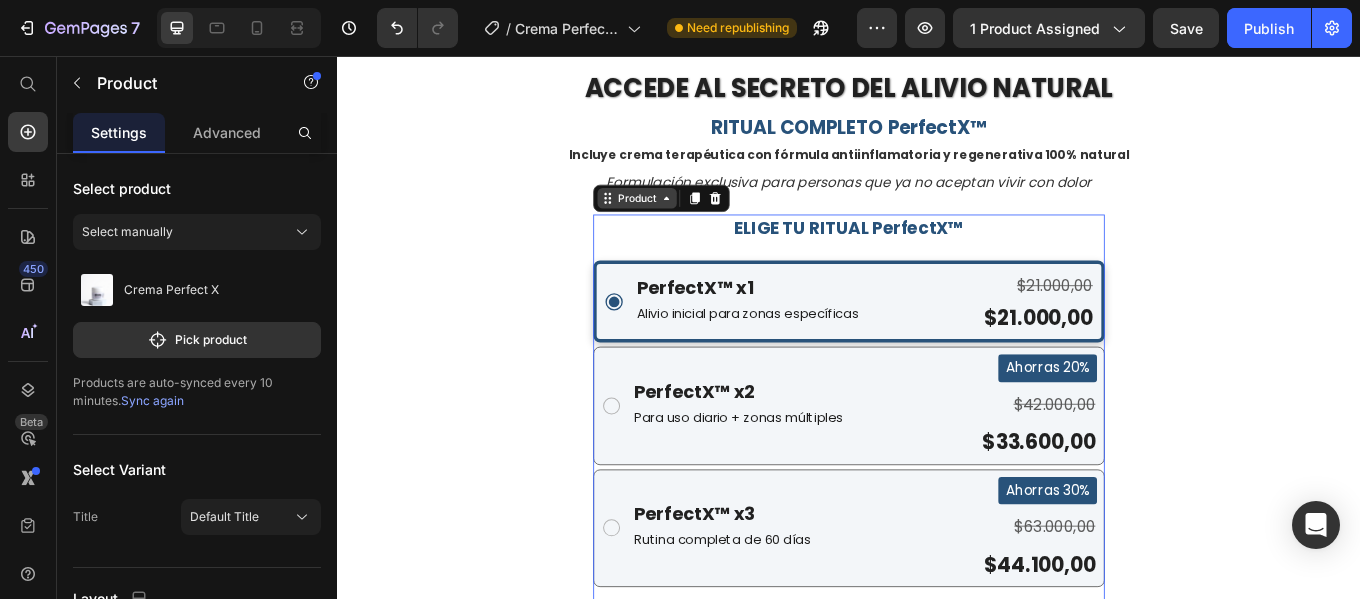 click on "Product" at bounding box center (688, 223) 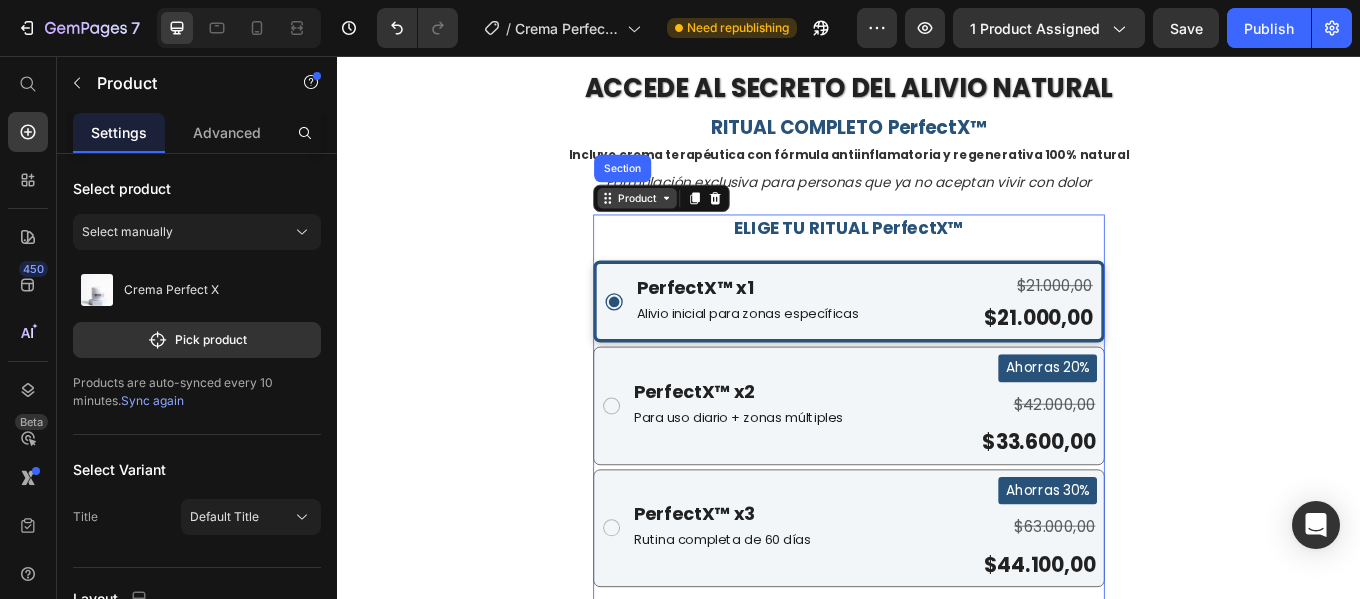 click on "Product" at bounding box center [688, 223] 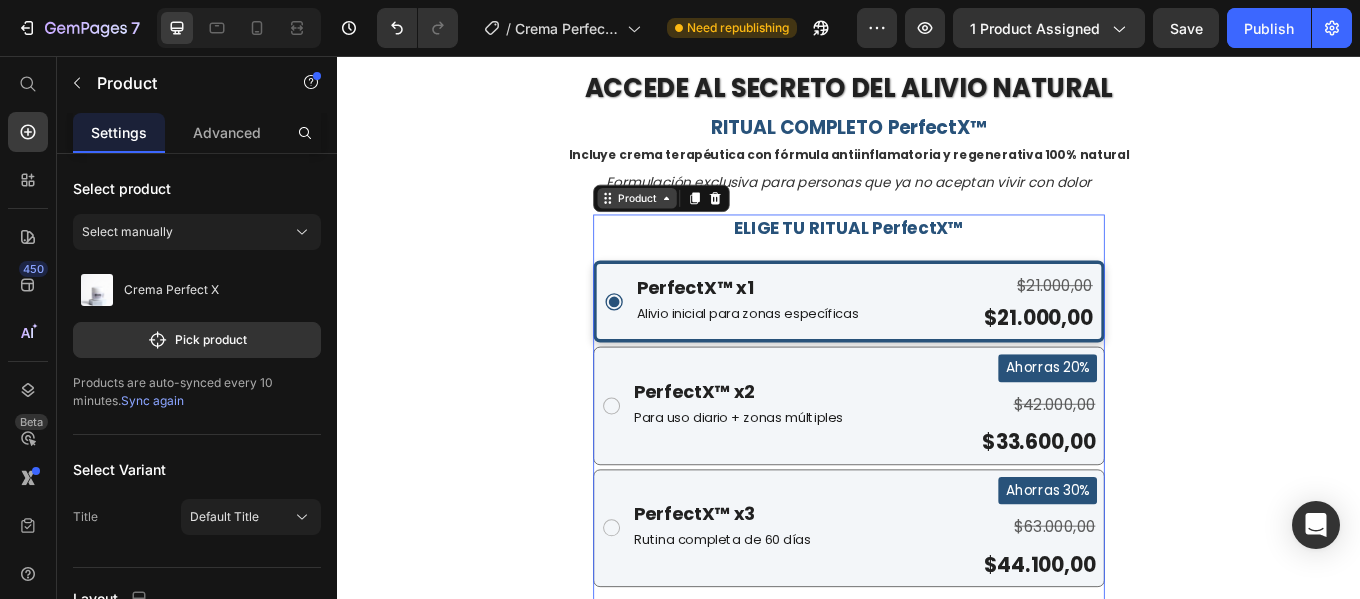 click on "Product" at bounding box center (688, 223) 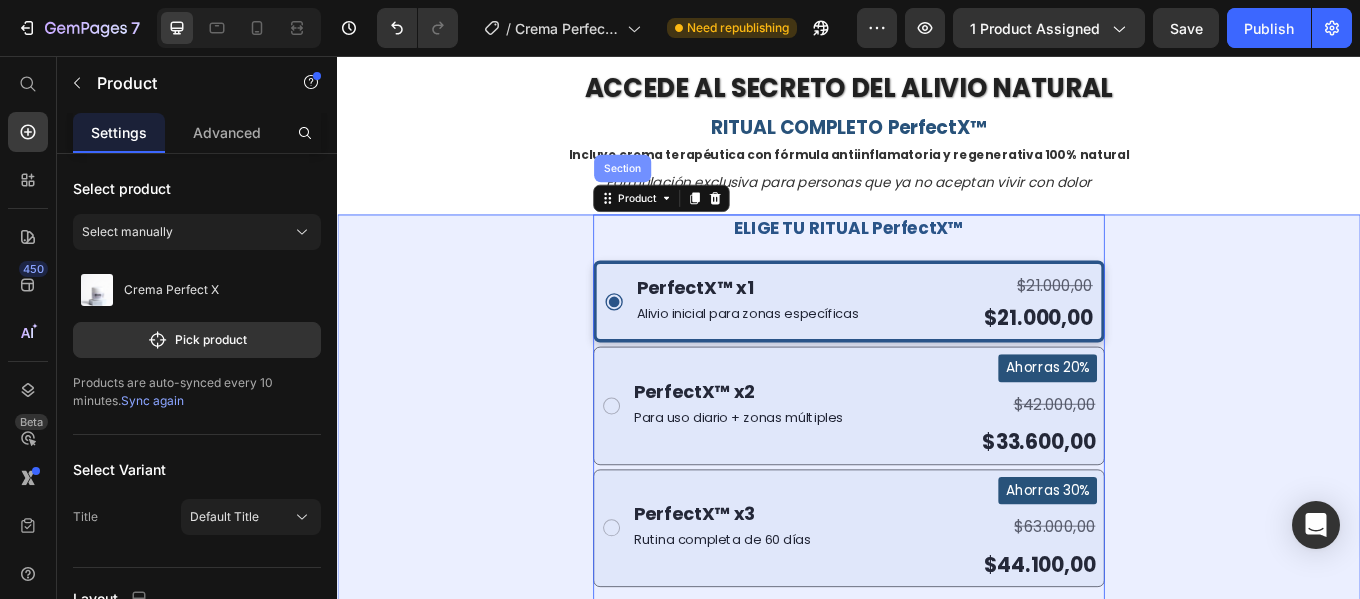 click on "Section" at bounding box center [671, 188] 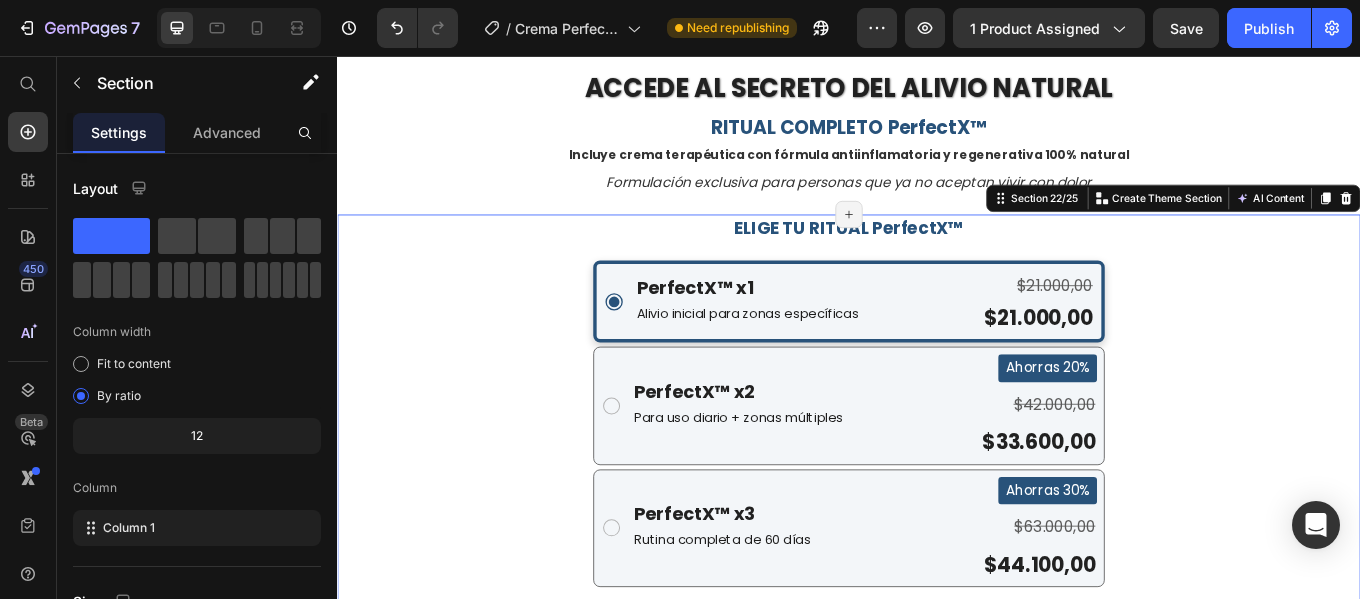 click on "ELIGE TU RITUAL PerfectX™ Text Block PerfectX™ x1 Text Block Alivio inicial para zonas específicas Text Block $21.000,00 Product Price $21.000,00 Product Price Row PerfectX™ x2 Text Block Para uso diario + zonas múltiples Text Block Ahorras 20% Product Badge $42.000,00 Product Price $33.600,00 Product Price Row PerfectX™ x3 Text Block Rutina completa de 60 días Text Block Ahorras 30% Product Badge $63.000,00 Product Price $44.100,00 Product Price Row Product Bundle Discount COMPRAR RITUAL PerfectX™ ENVÍO GRATIS + PAGO CONTRA ENTREGA Button Solo  37 kits disponibles  en este lote Text Block ⚠️  PRODUCCIÓN LIMITADA:   Solo se elaboran  200 frascos por lote  para garantizar máxima frescura y efectividad. Text Block
Drop element here Product" at bounding box center [937, 581] 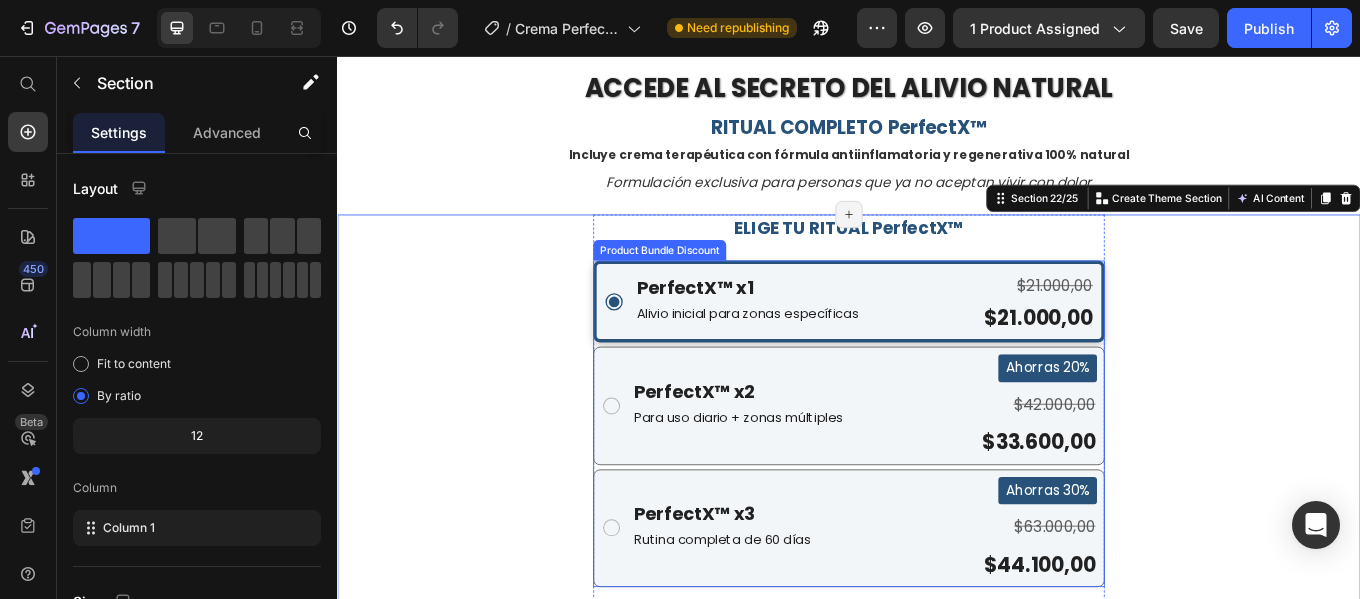 click on "$21.000,00" at bounding box center (1159, 362) 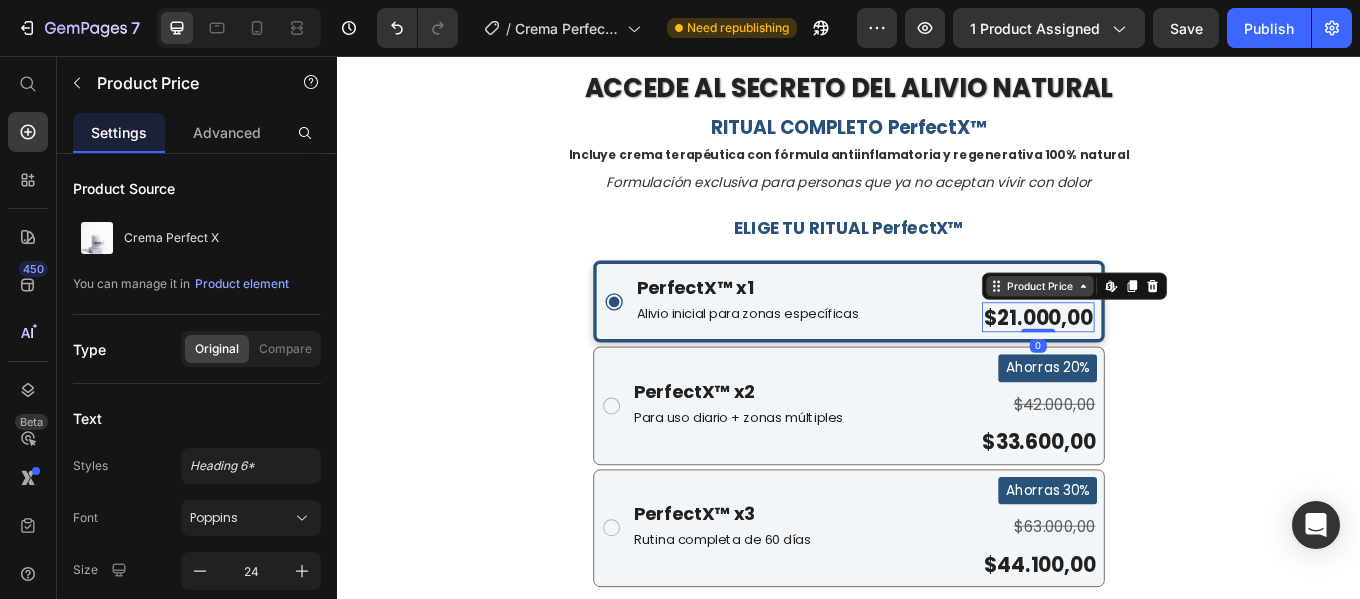 click on "Product Price" at bounding box center (1161, 326) 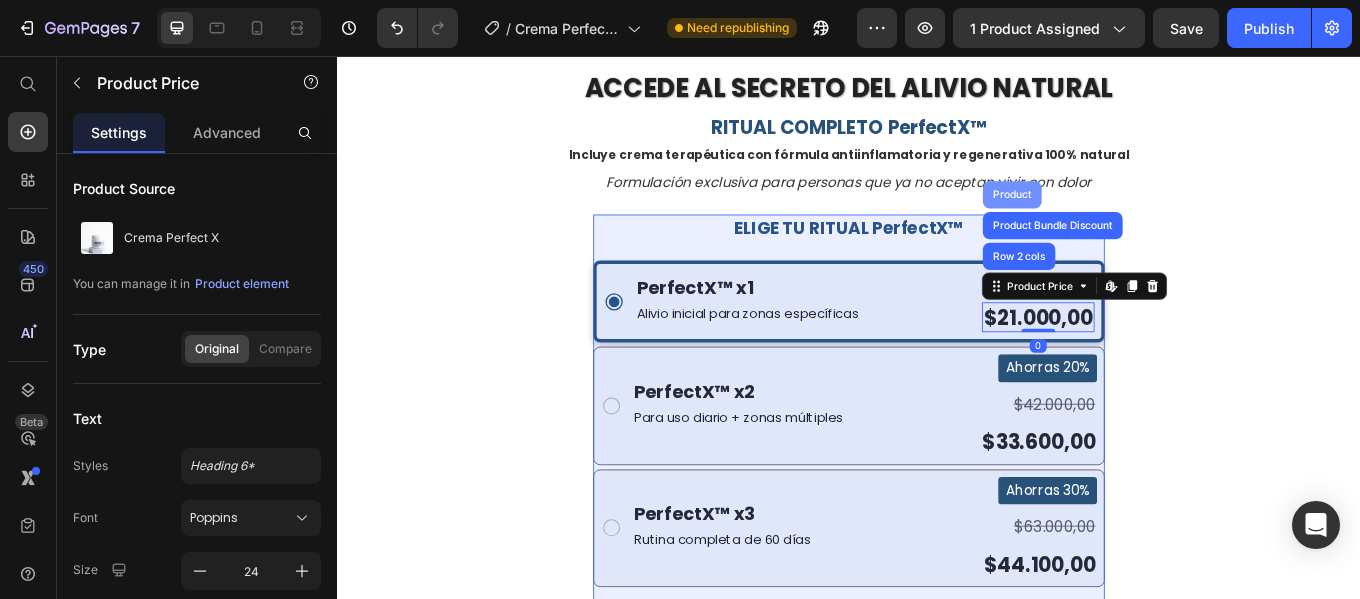 click on "Product" at bounding box center [1128, 219] 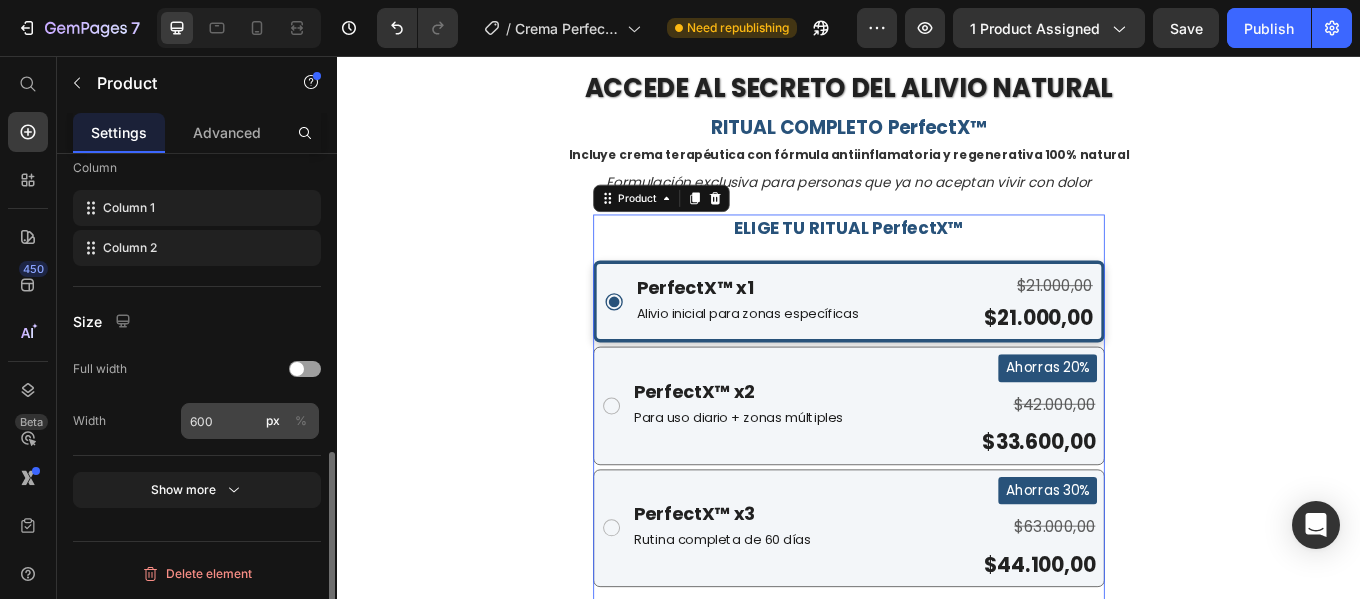 scroll, scrollTop: 32, scrollLeft: 0, axis: vertical 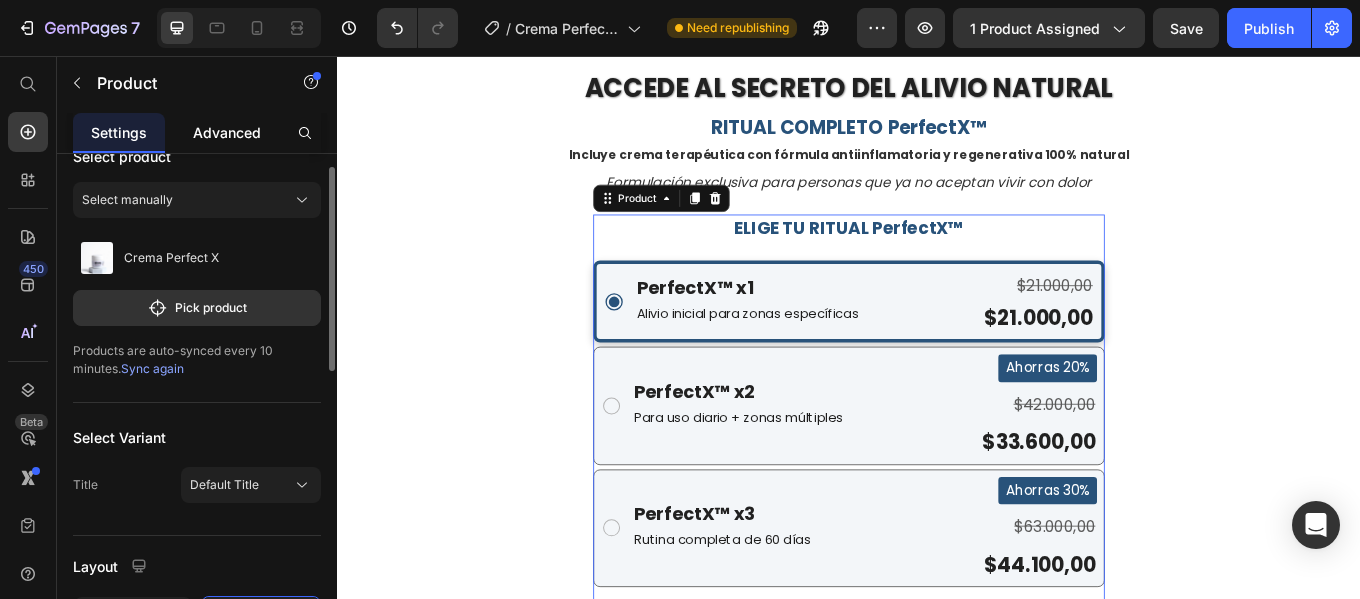click on "Advanced" 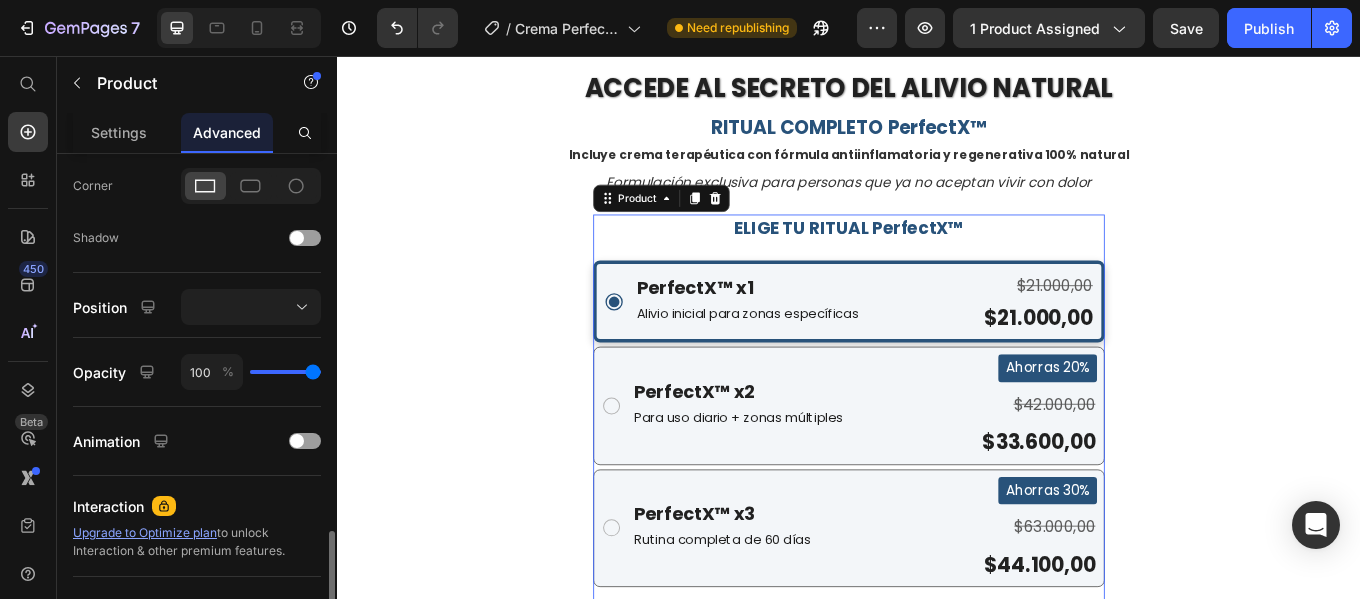 scroll, scrollTop: 767, scrollLeft: 0, axis: vertical 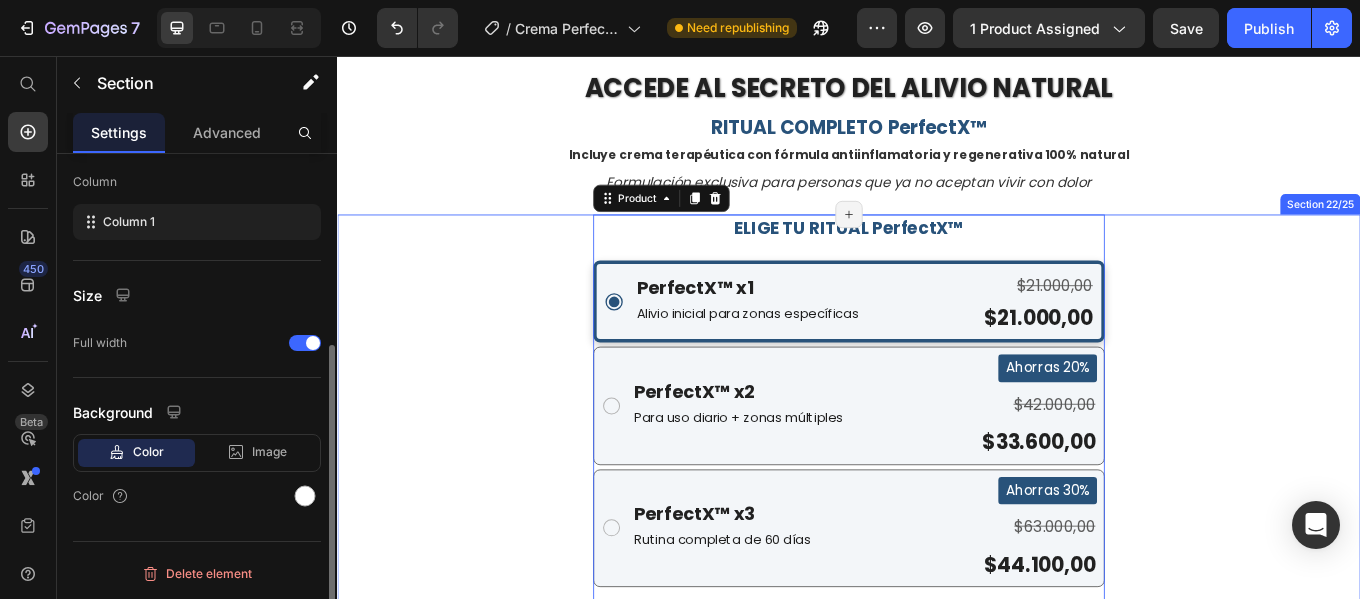 click on "ELIGE TU RITUAL PerfectX™ Text Block PerfectX™ x1 Text Block Alivio inicial para zonas específicas Text Block $21.000,00 Product Price $21.000,00 Product Price Row PerfectX™ x2 Text Block Para uso diario + zonas múltiples Text Block Ahorras 20% Product Badge $42.000,00 Product Price $33.600,00 Product Price Row PerfectX™ x3 Text Block Rutina completa de 60 días Text Block Ahorras 30% Product Badge $63.000,00 Product Price $44.100,00 Product Price Row Product Bundle Discount COMPRAR RITUAL PerfectX™ ENVÍO GRATIS + PAGO CONTRA ENTREGA Button Solo  37 kits disponibles  en este lote Text Block ⚠️  PRODUCCIÓN LIMITADA:   Solo se elaboran  200 frascos por lote  para garantizar máxima frescura y efectividad. Text Block
Drop element here Product   0" at bounding box center (937, 581) 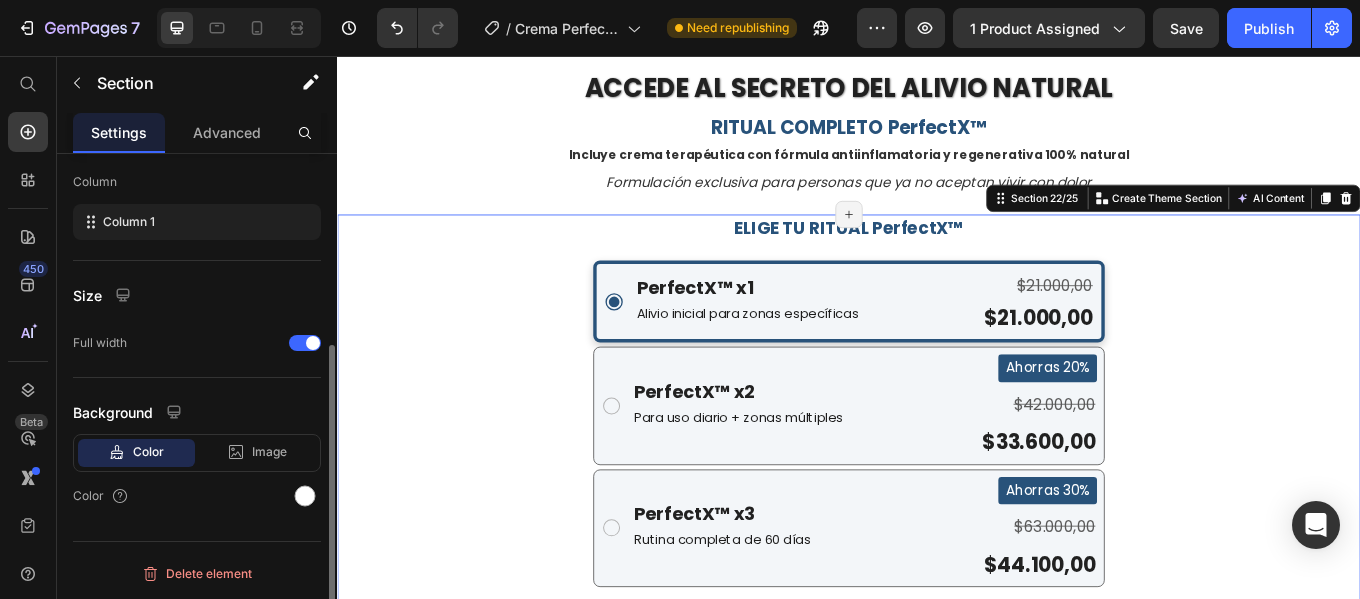 scroll, scrollTop: 0, scrollLeft: 0, axis: both 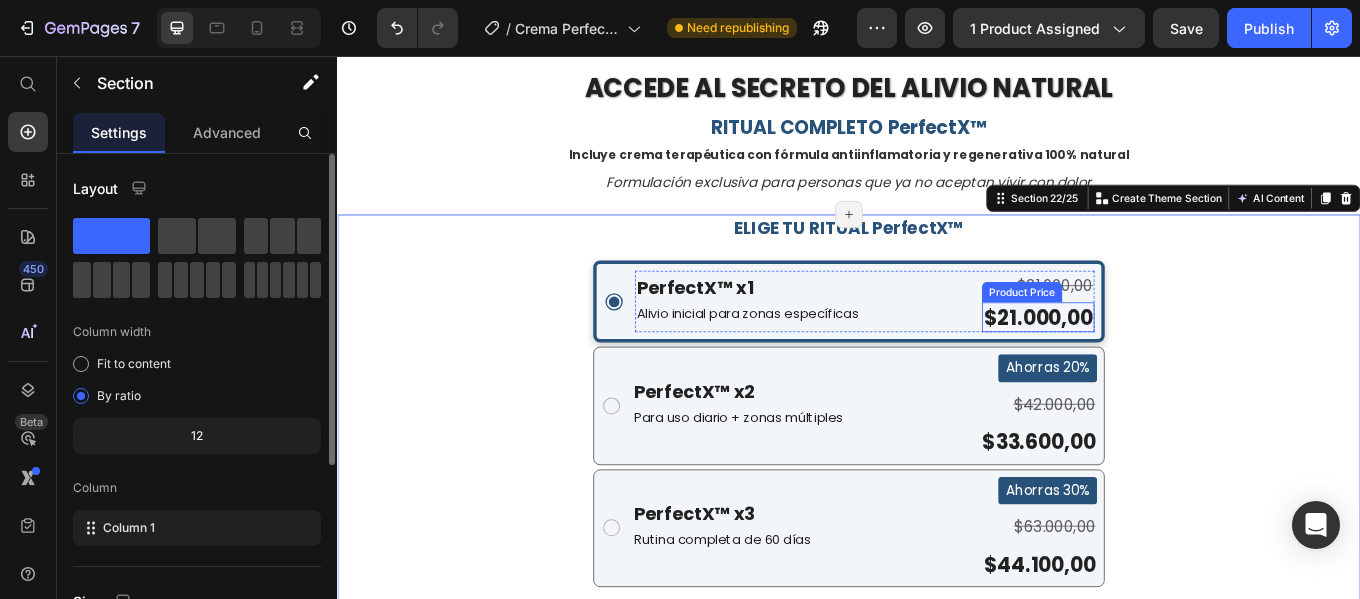 click on "$21.000,00" at bounding box center [1159, 362] 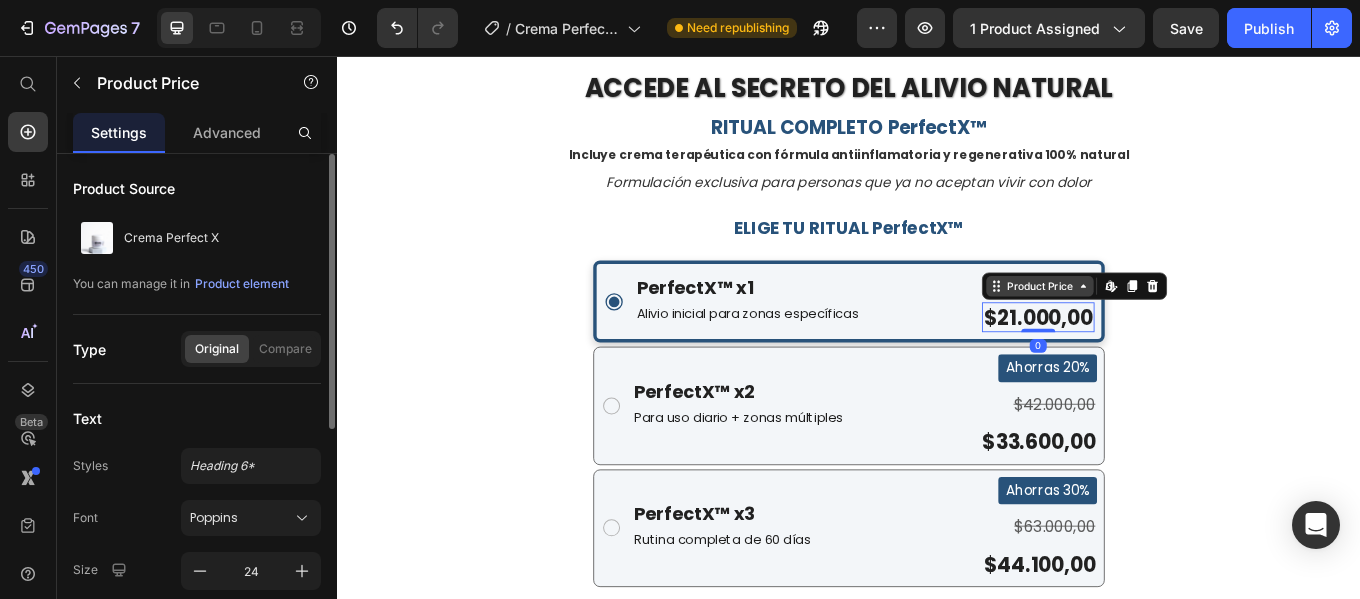 click on "Product Price" at bounding box center (1161, 326) 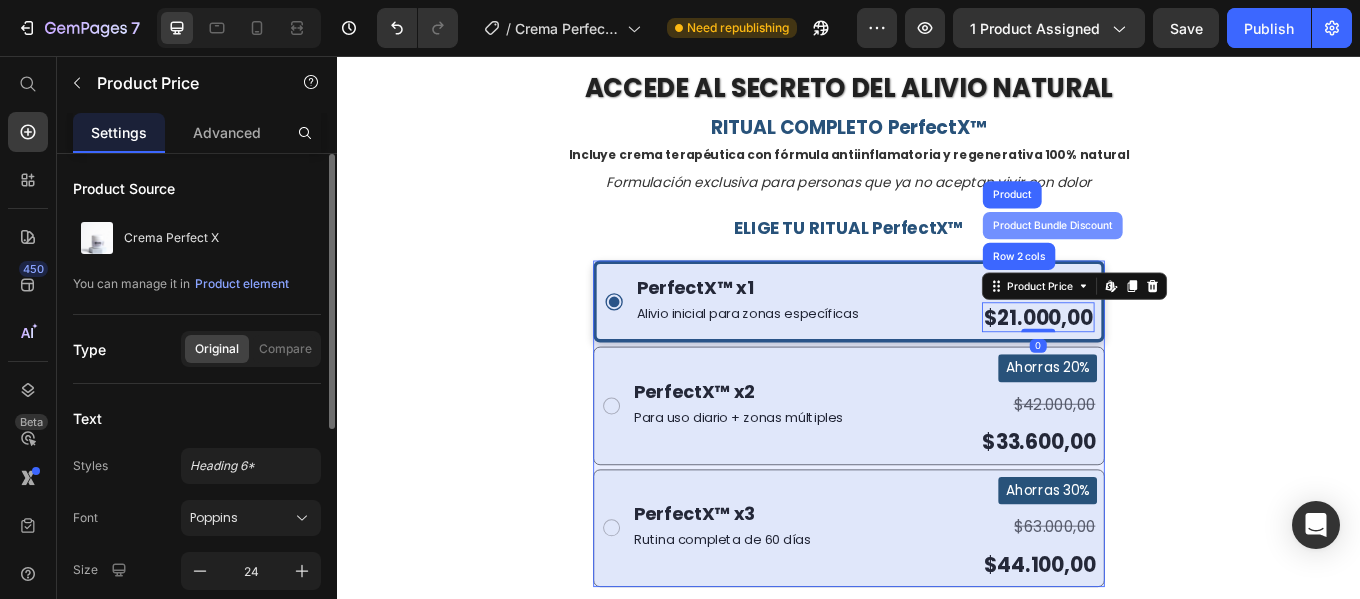 click on "Product Bundle Discount" at bounding box center [1176, 255] 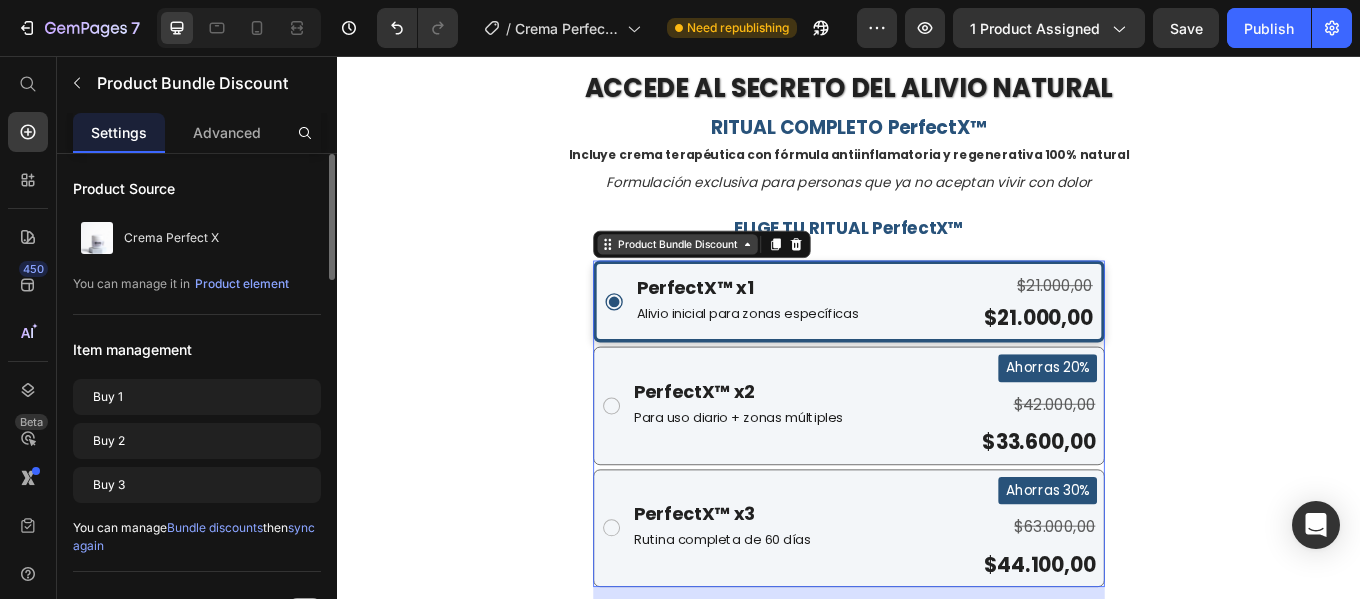 click on "Product Bundle Discount" at bounding box center (736, 277) 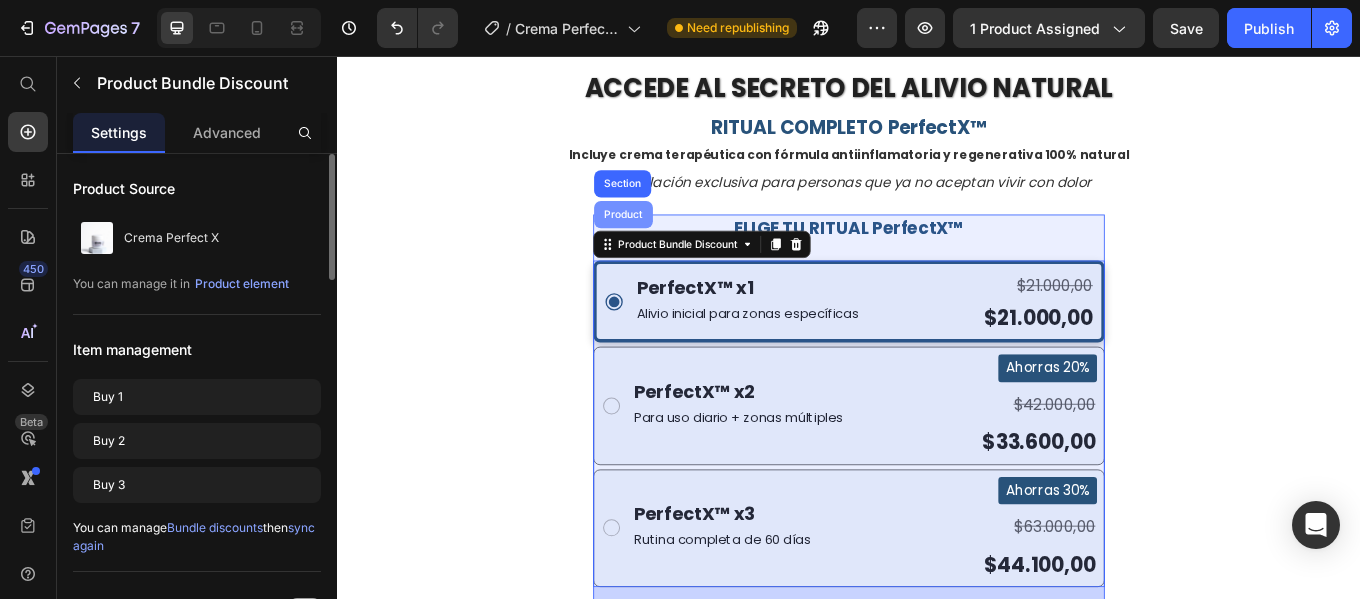 click on "Product" at bounding box center (672, 242) 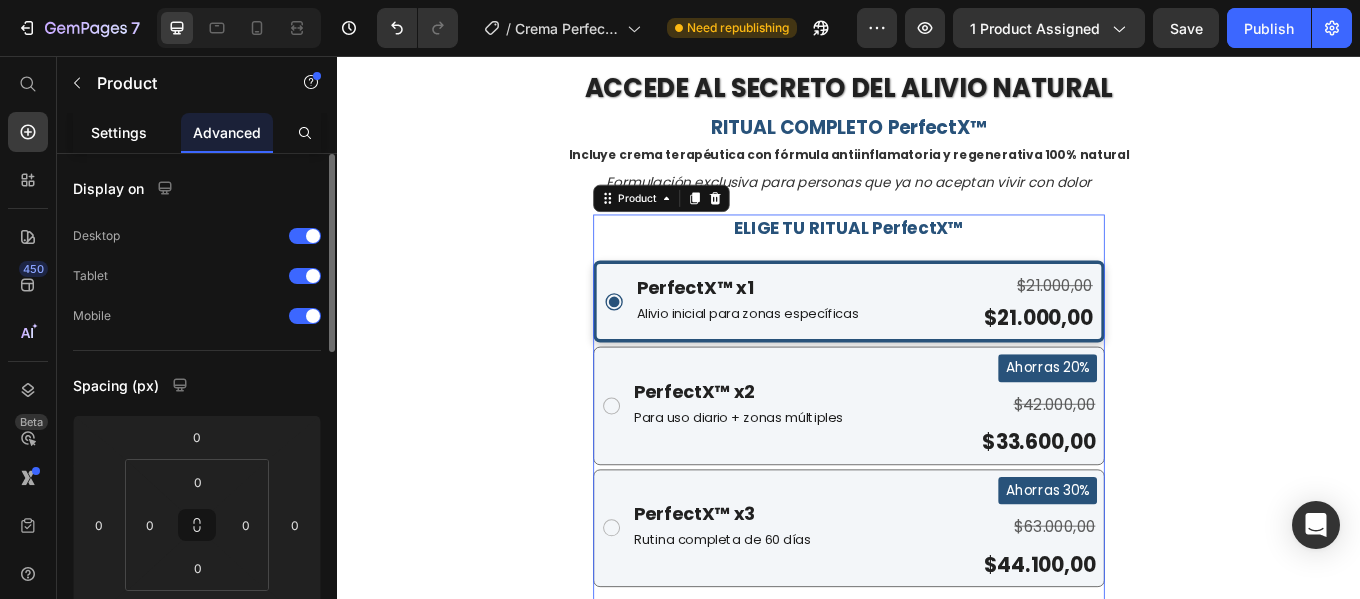 click on "Settings" at bounding box center (119, 132) 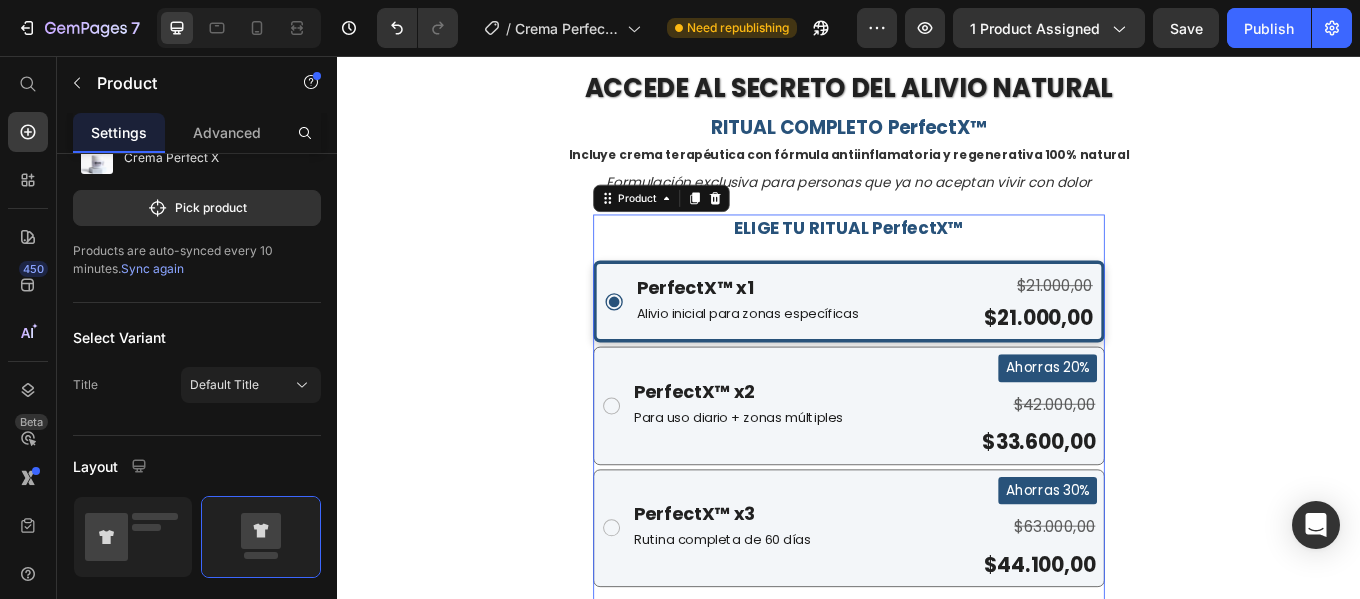 scroll, scrollTop: 732, scrollLeft: 0, axis: vertical 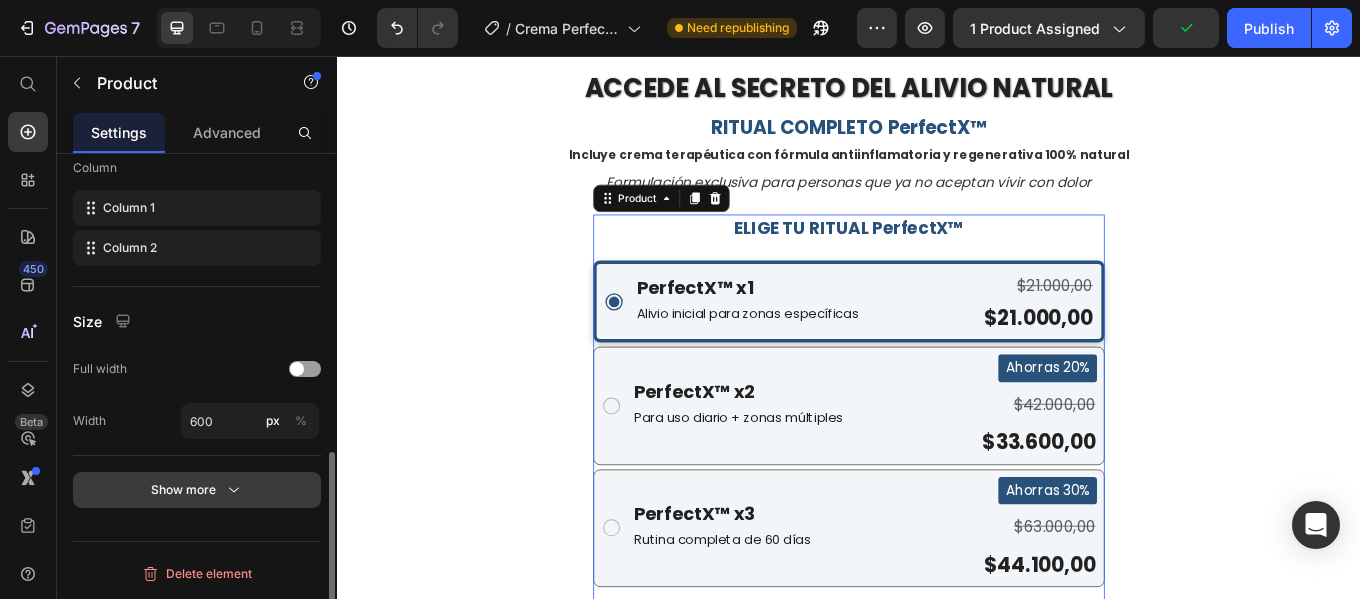 click on "Show more" at bounding box center (197, 490) 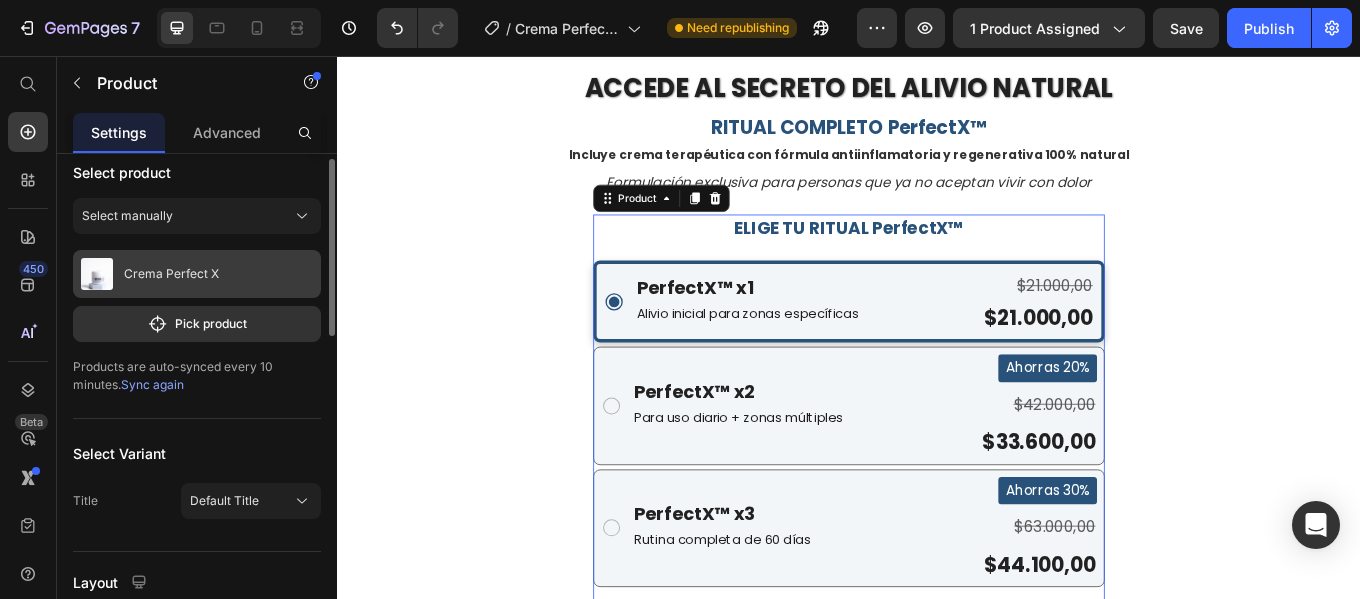 scroll, scrollTop: 0, scrollLeft: 0, axis: both 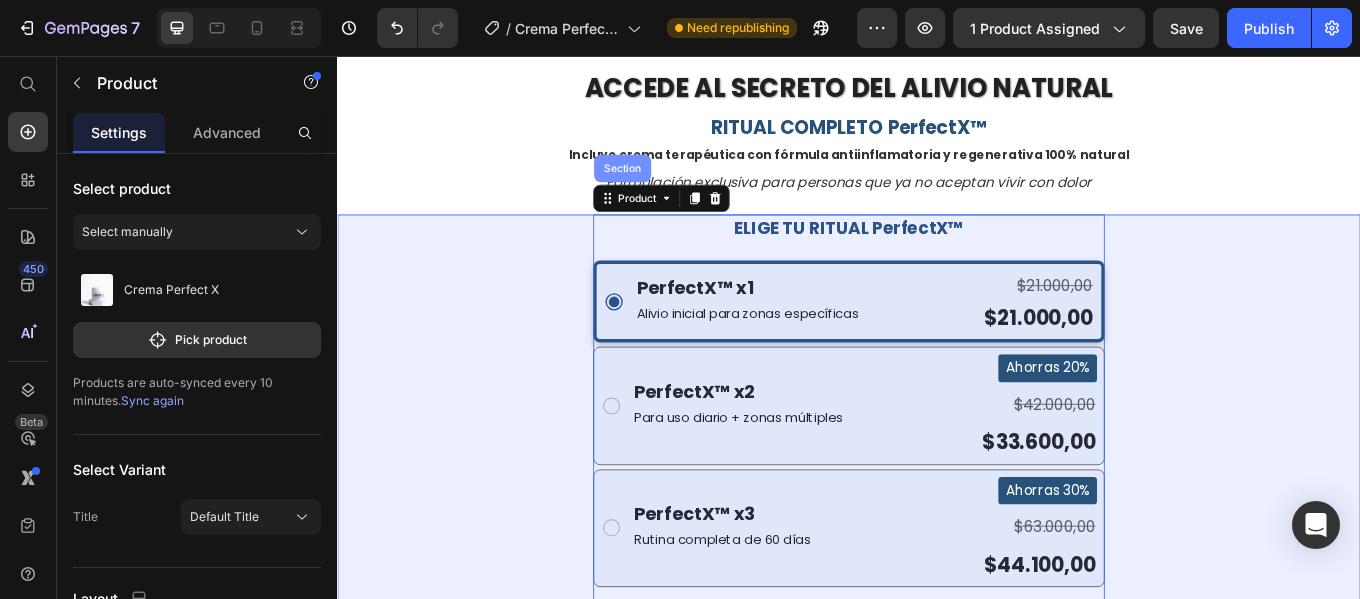 click on "Section" at bounding box center [671, 188] 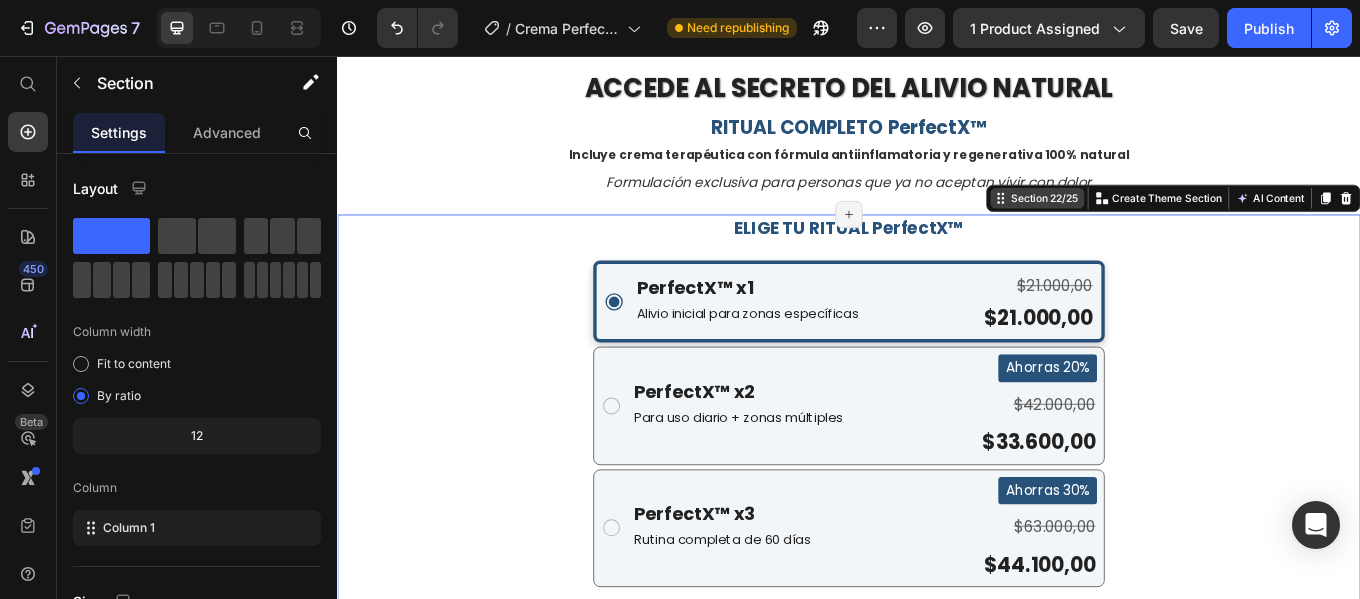 click on "Section 22/25" at bounding box center [1166, 223] 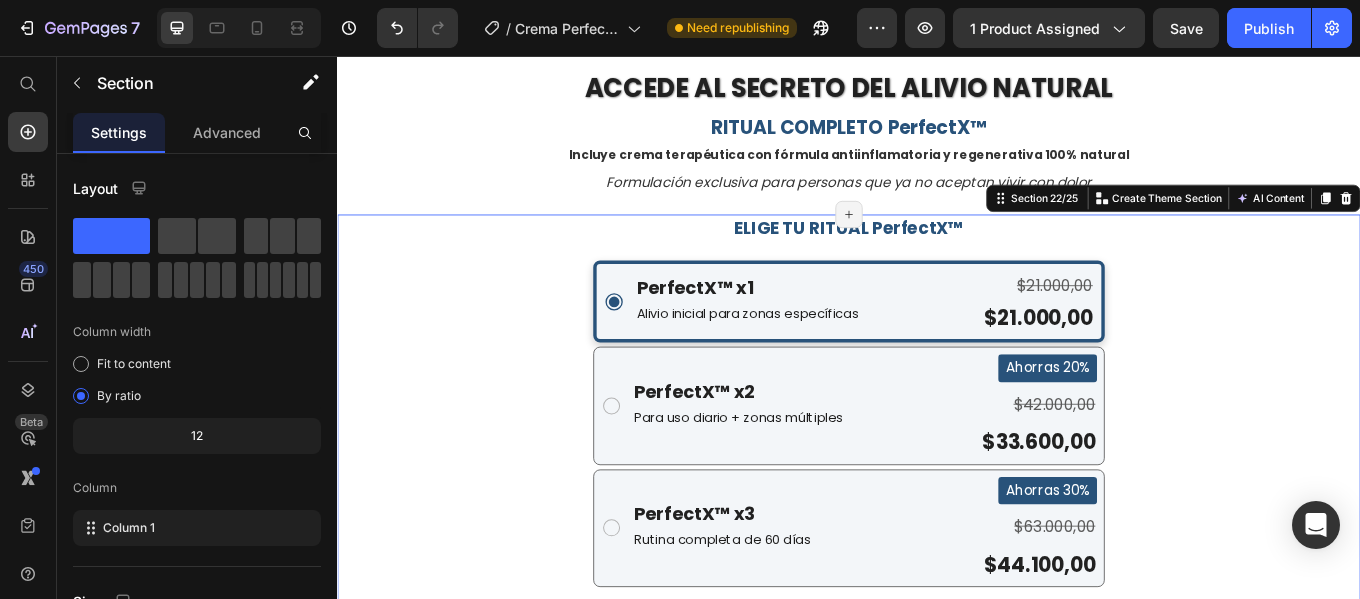 click on "ELIGE TU RITUAL PerfectX™ Text Block PerfectX™ x1 Text Block Alivio inicial para zonas específicas Text Block $21.000,00 Product Price $21.000,00 Product Price Row PerfectX™ x2 Text Block Para uso diario + zonas múltiples Text Block Ahorras 20% Product Badge $42.000,00 Product Price $33.600,00 Product Price Row PerfectX™ x3 Text Block Rutina completa de 60 días Text Block Ahorras 30% Product Badge $63.000,00 Product Price $44.100,00 Product Price Row Product Bundle Discount COMPRAR RITUAL PerfectX™ ENVÍO GRATIS + PAGO CONTRA ENTREGA Button Solo  37 kits disponibles  en este lote Text Block ⚠️  PRODUCCIÓN LIMITADA:   Solo se elaboran  200 frascos por lote  para garantizar máxima frescura y efectividad. Text Block
Drop element here Product" at bounding box center [937, 581] 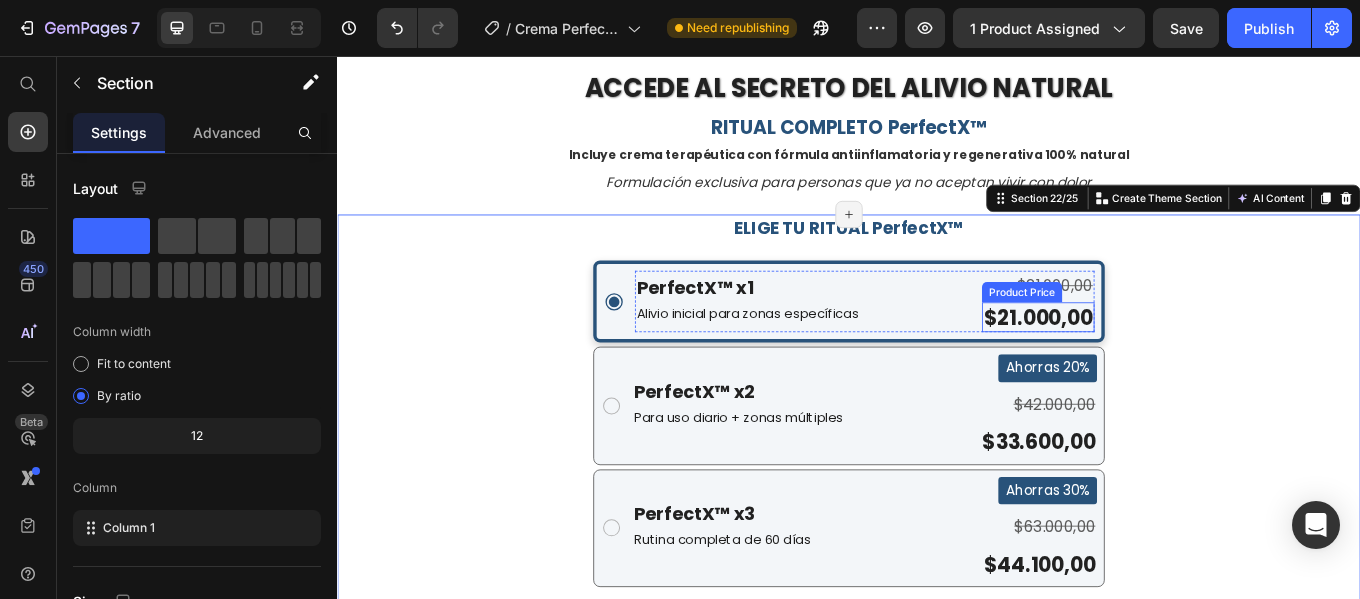 click on "$21.000,00" at bounding box center (1159, 362) 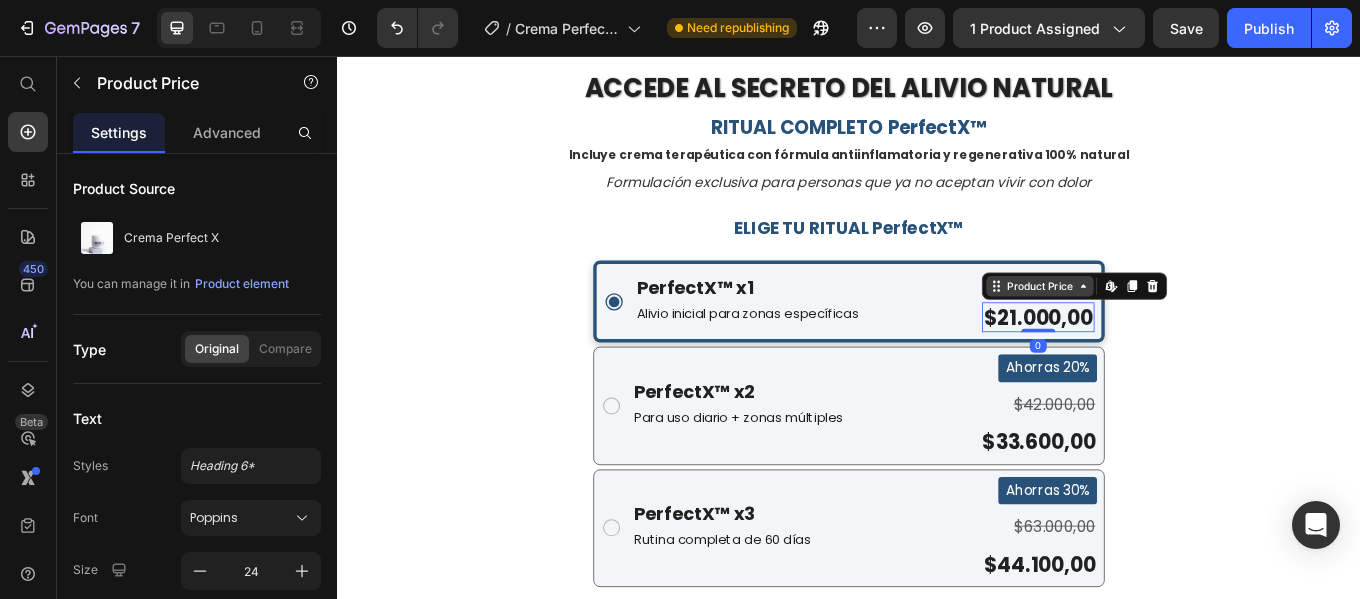 click on "Product Price" at bounding box center (1161, 326) 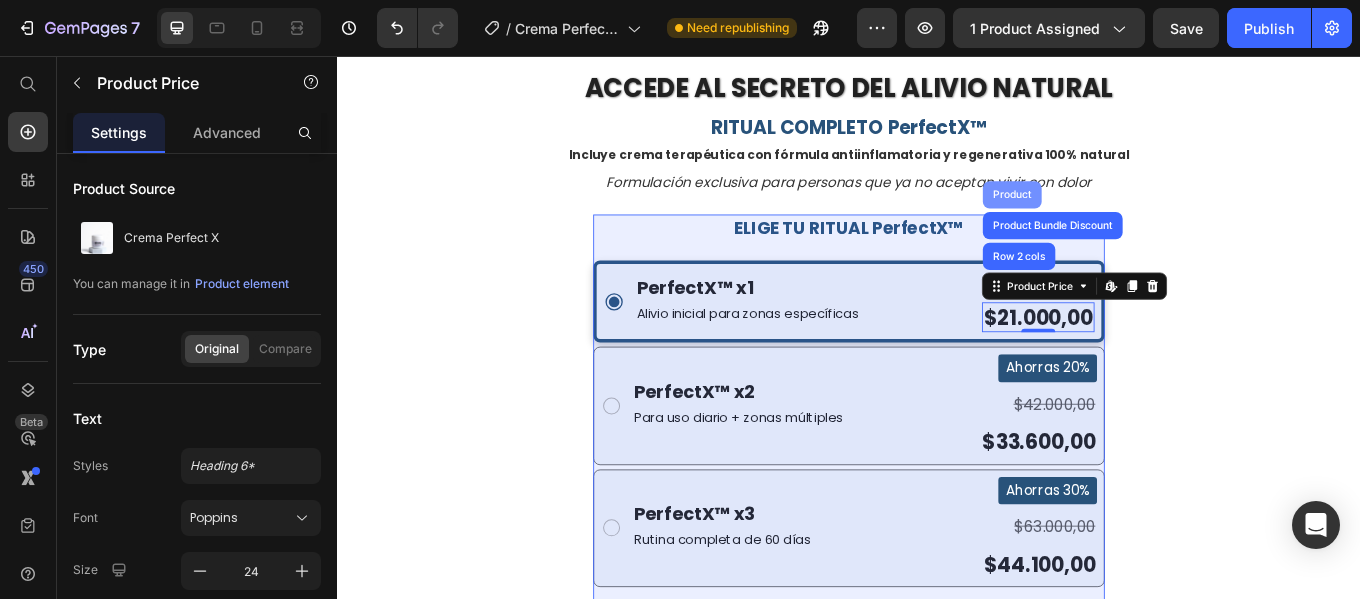 click on "Product" at bounding box center (1128, 219) 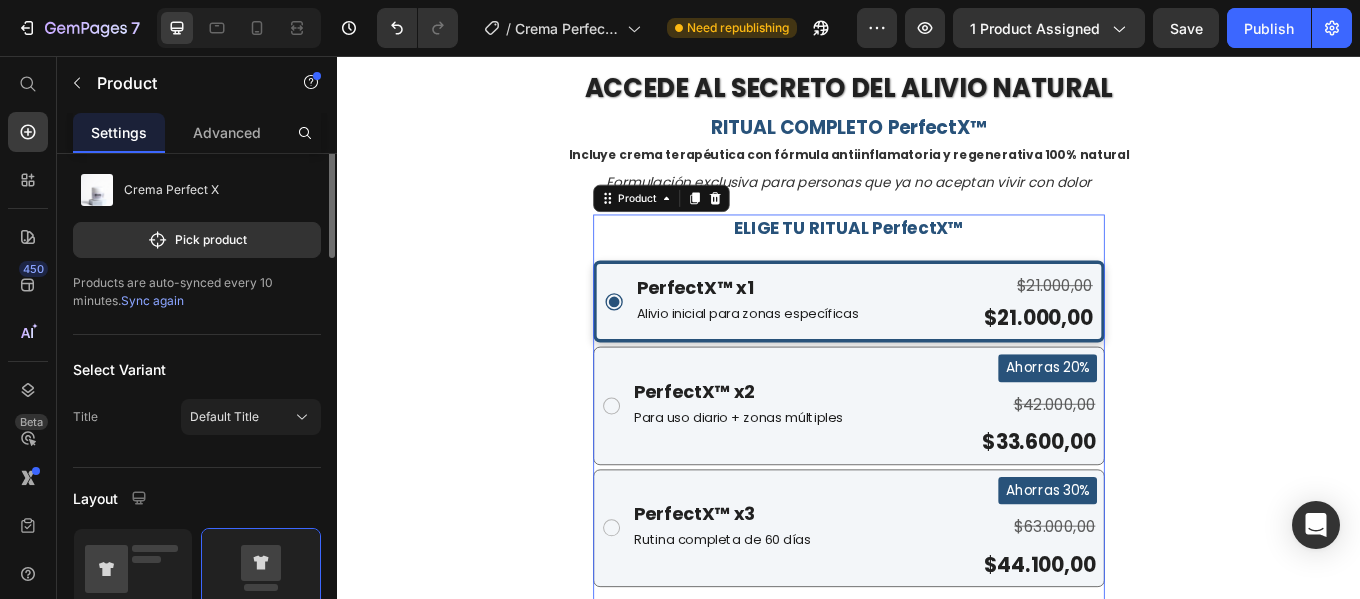 scroll, scrollTop: 0, scrollLeft: 0, axis: both 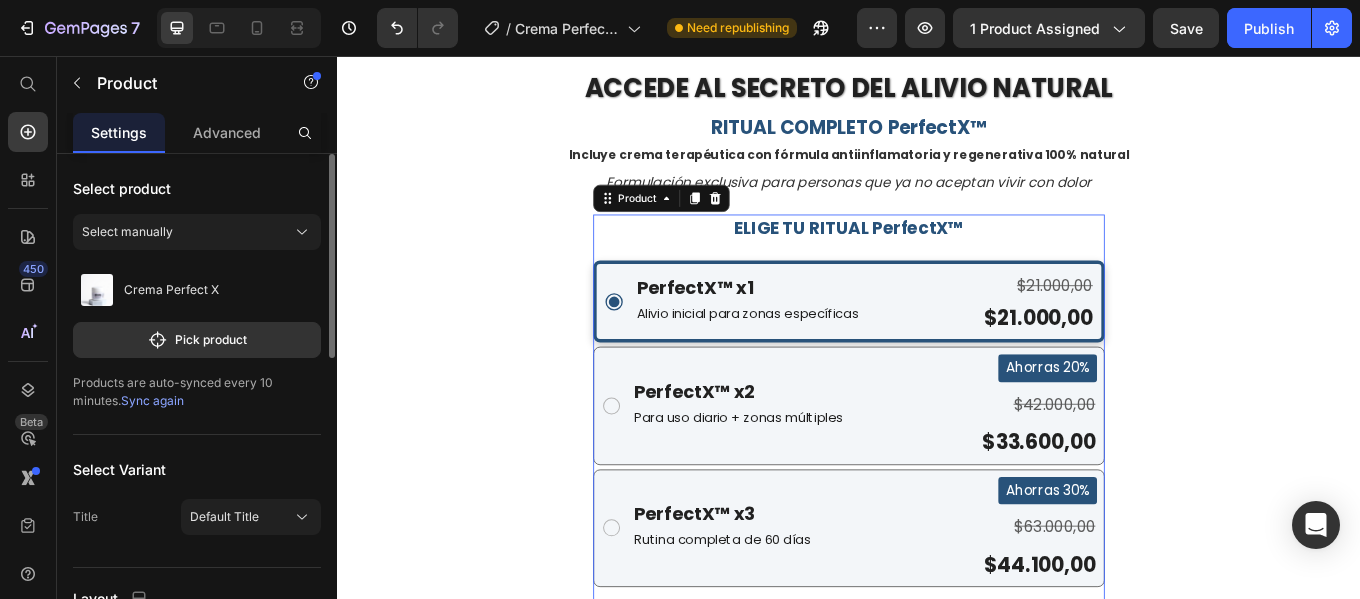 click on "Sync again" at bounding box center (152, 400) 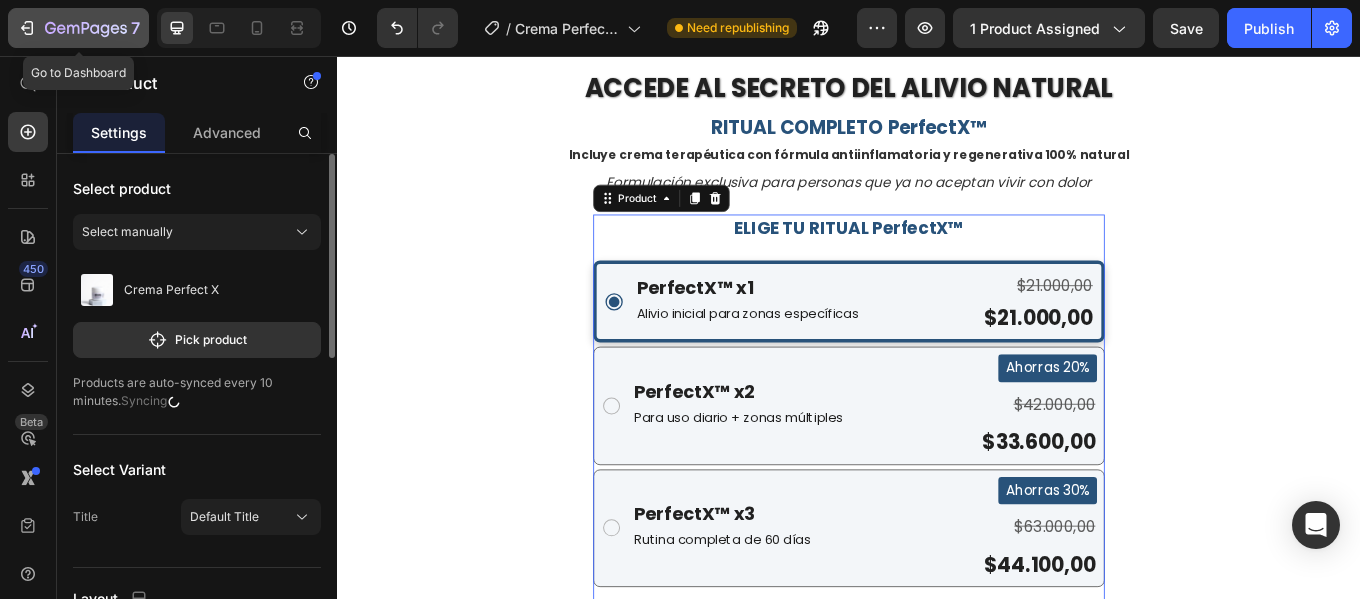 click 